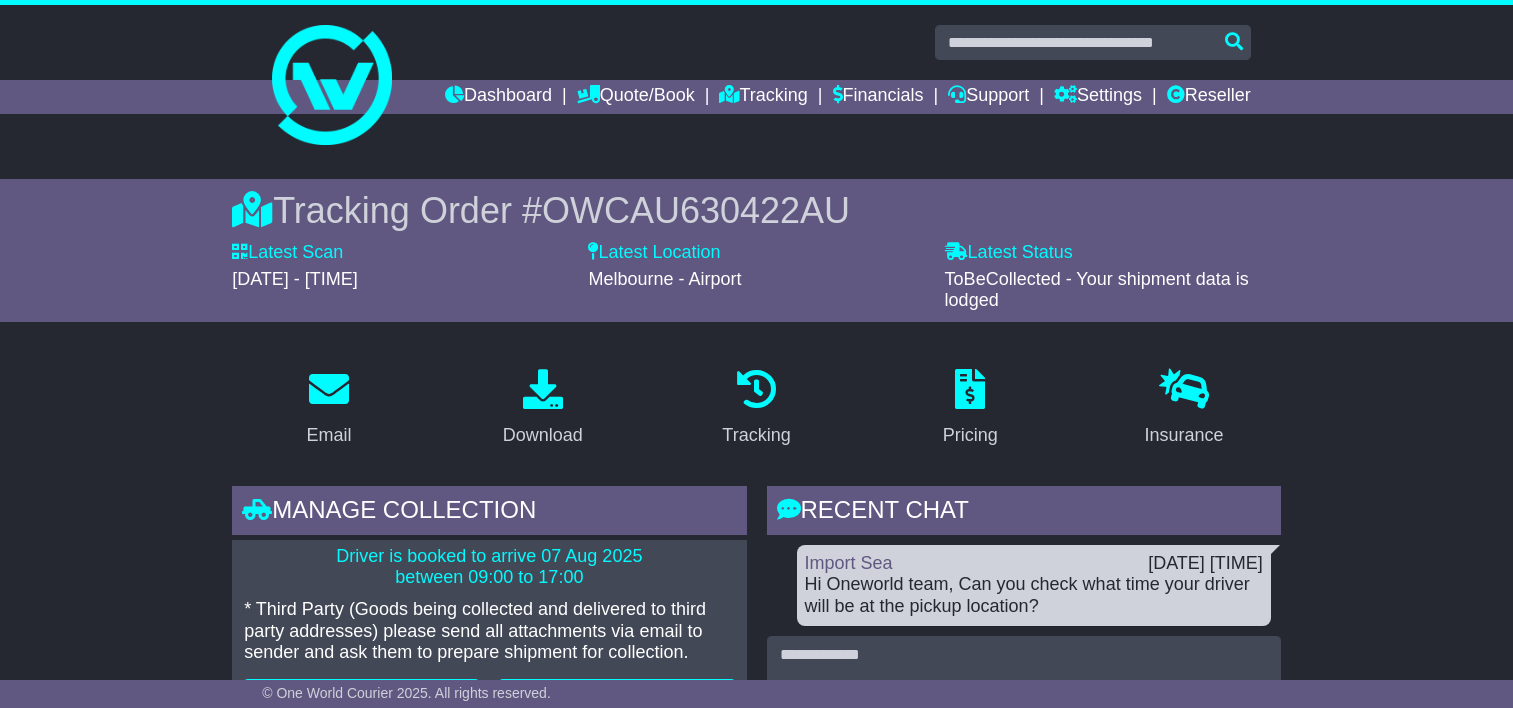 scroll, scrollTop: 200, scrollLeft: 0, axis: vertical 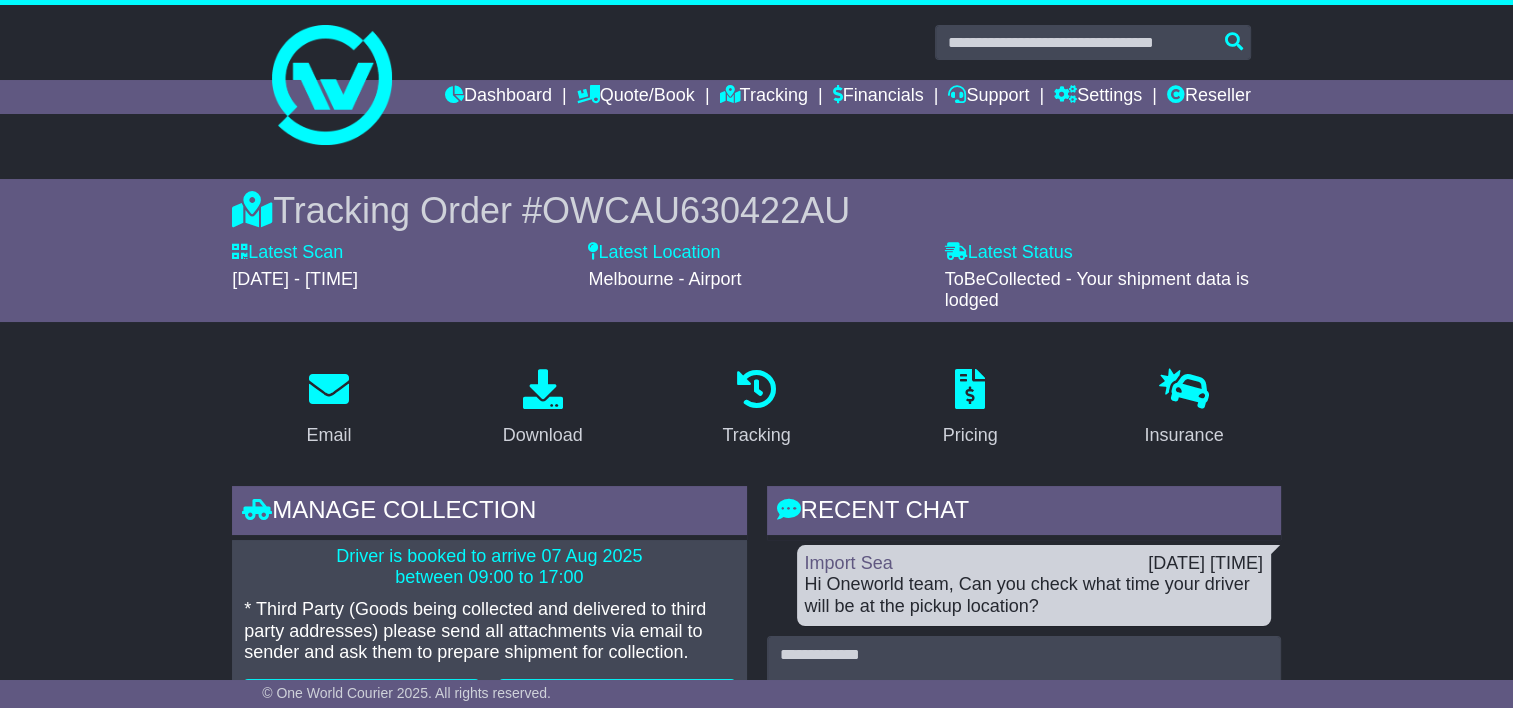 click on "OWCAU630422AU" at bounding box center (696, 210) 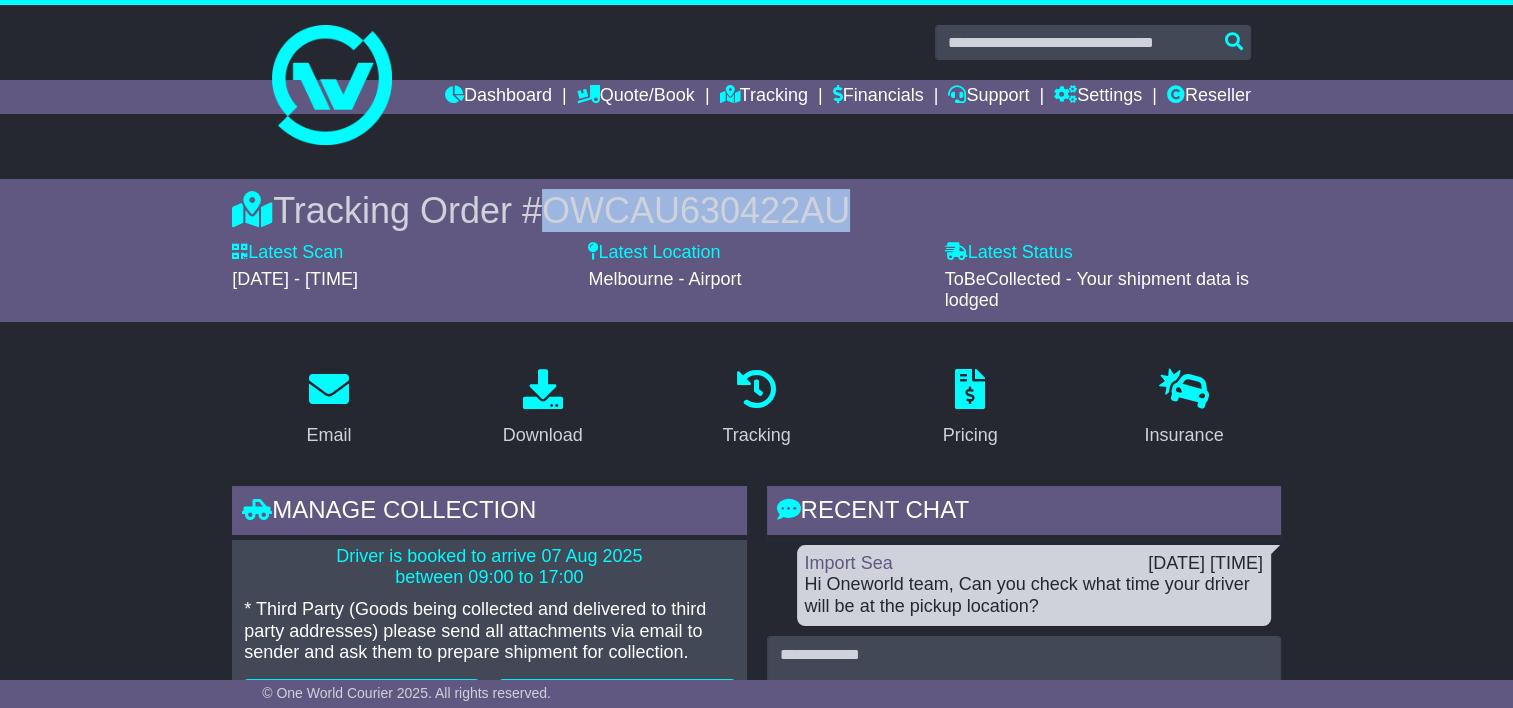 click on "OWCAU630422AU" at bounding box center (696, 210) 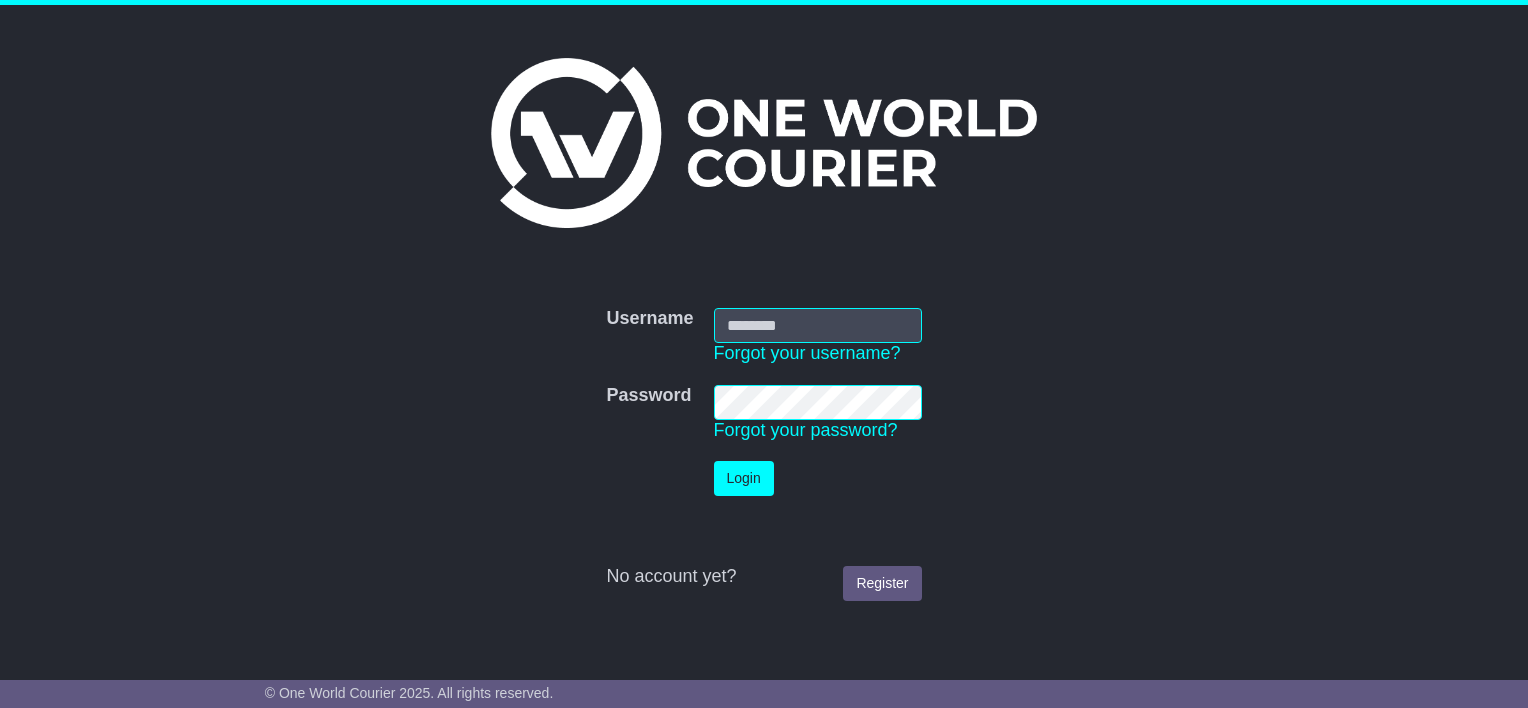scroll, scrollTop: 0, scrollLeft: 0, axis: both 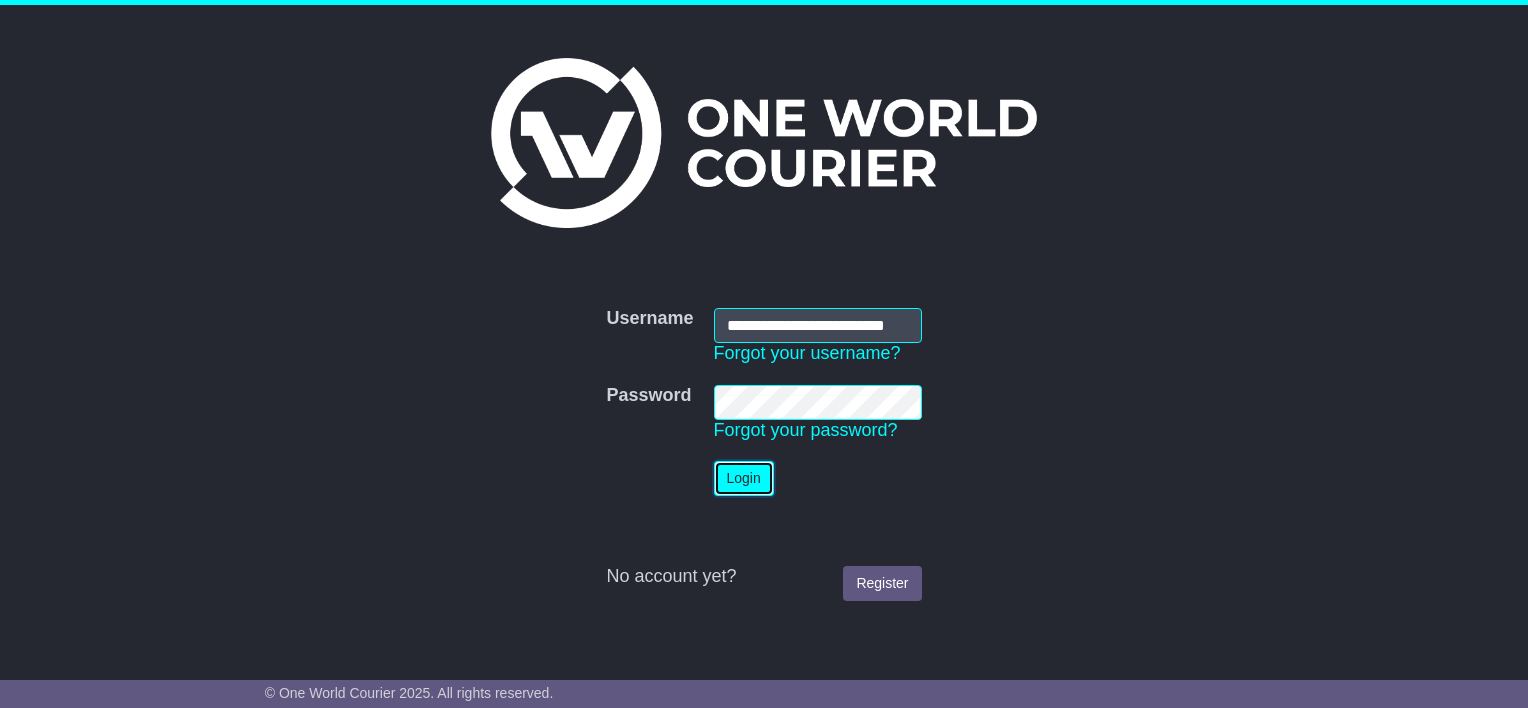 click on "Login" at bounding box center [744, 478] 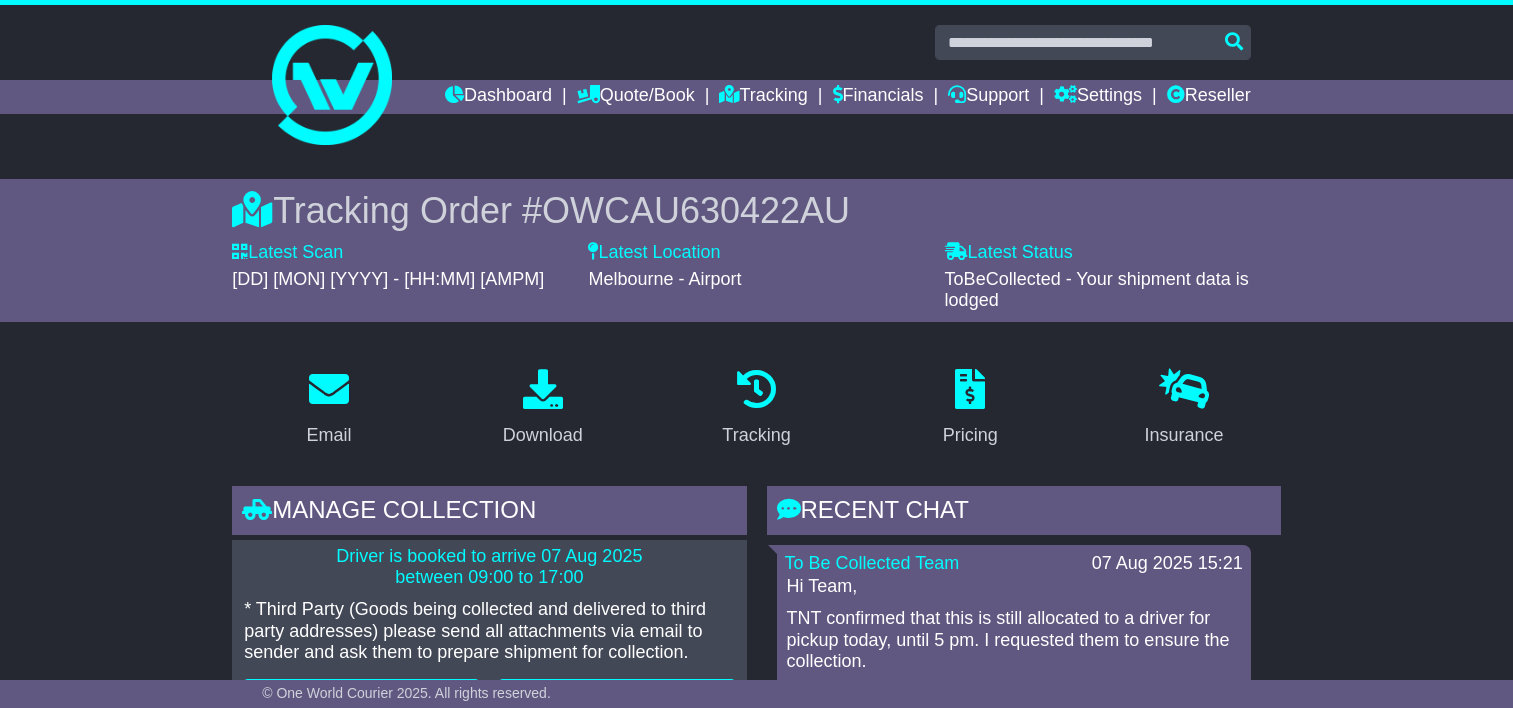 scroll, scrollTop: 0, scrollLeft: 0, axis: both 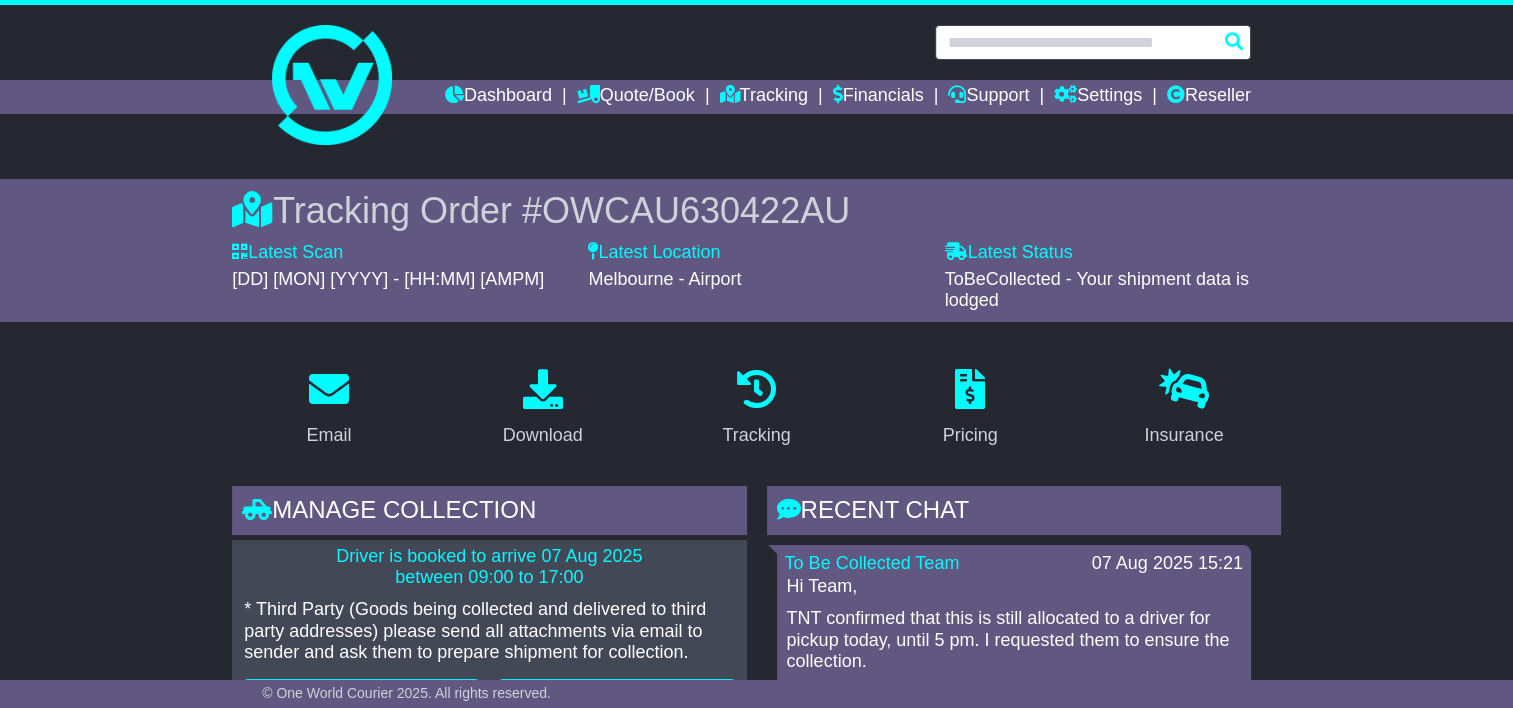 click at bounding box center (1093, 42) 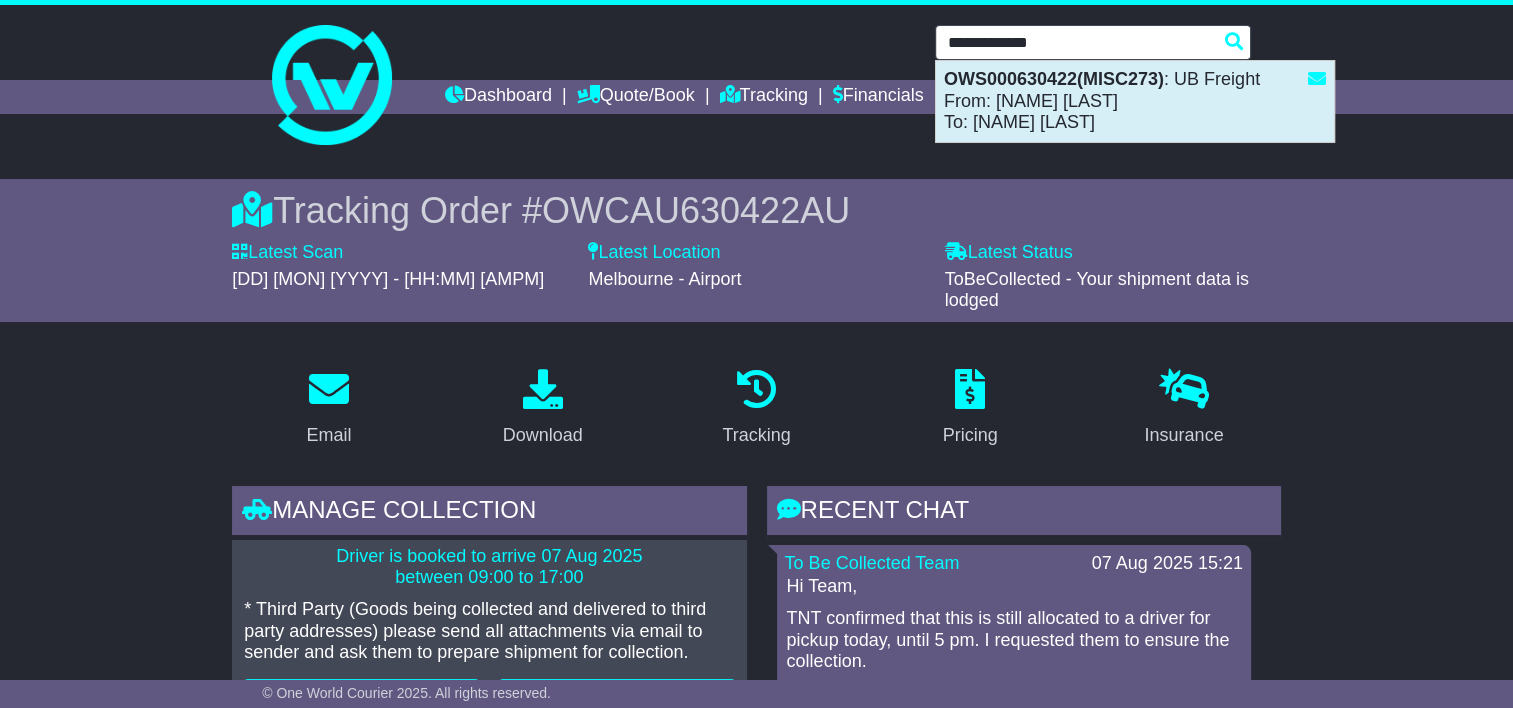 click on "OWS000630422(MISC273)" at bounding box center [1054, 79] 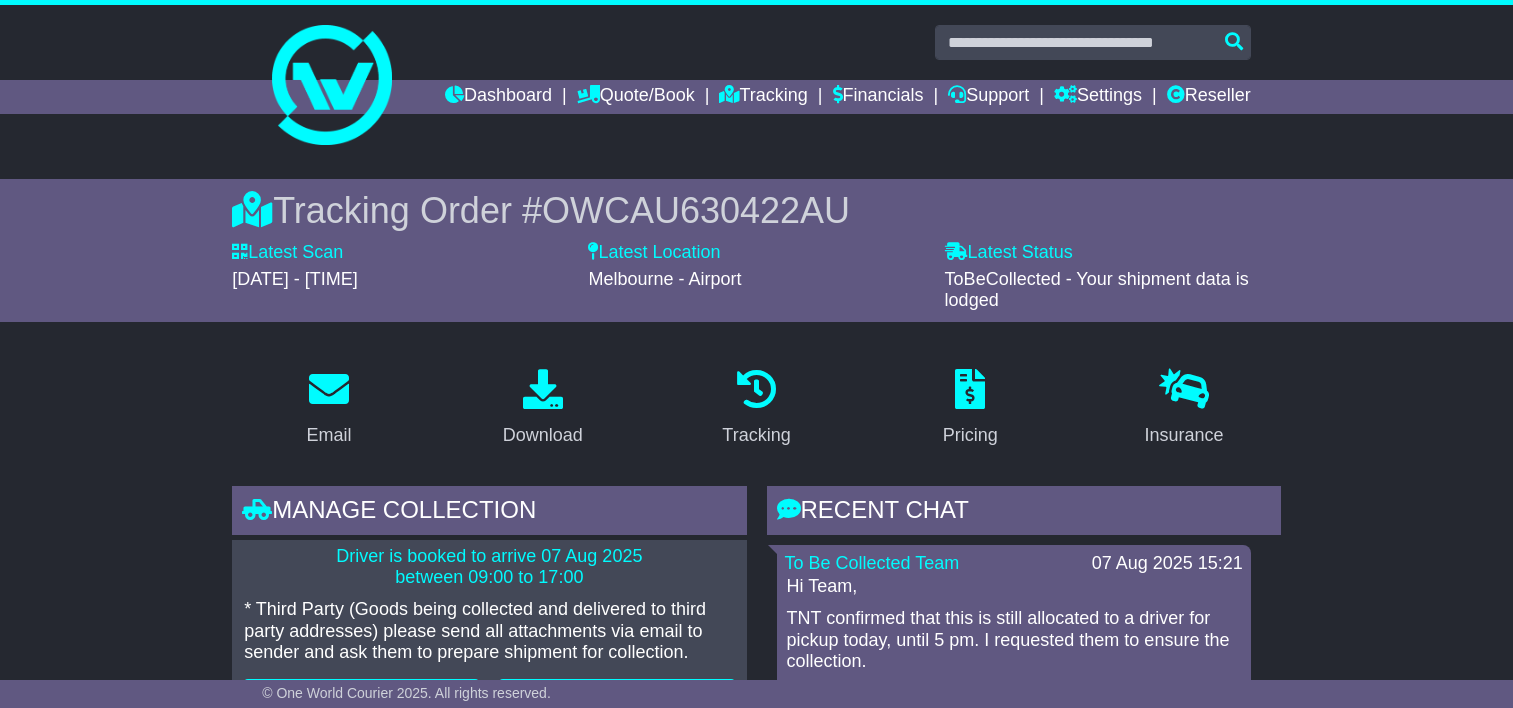 scroll, scrollTop: 0, scrollLeft: 0, axis: both 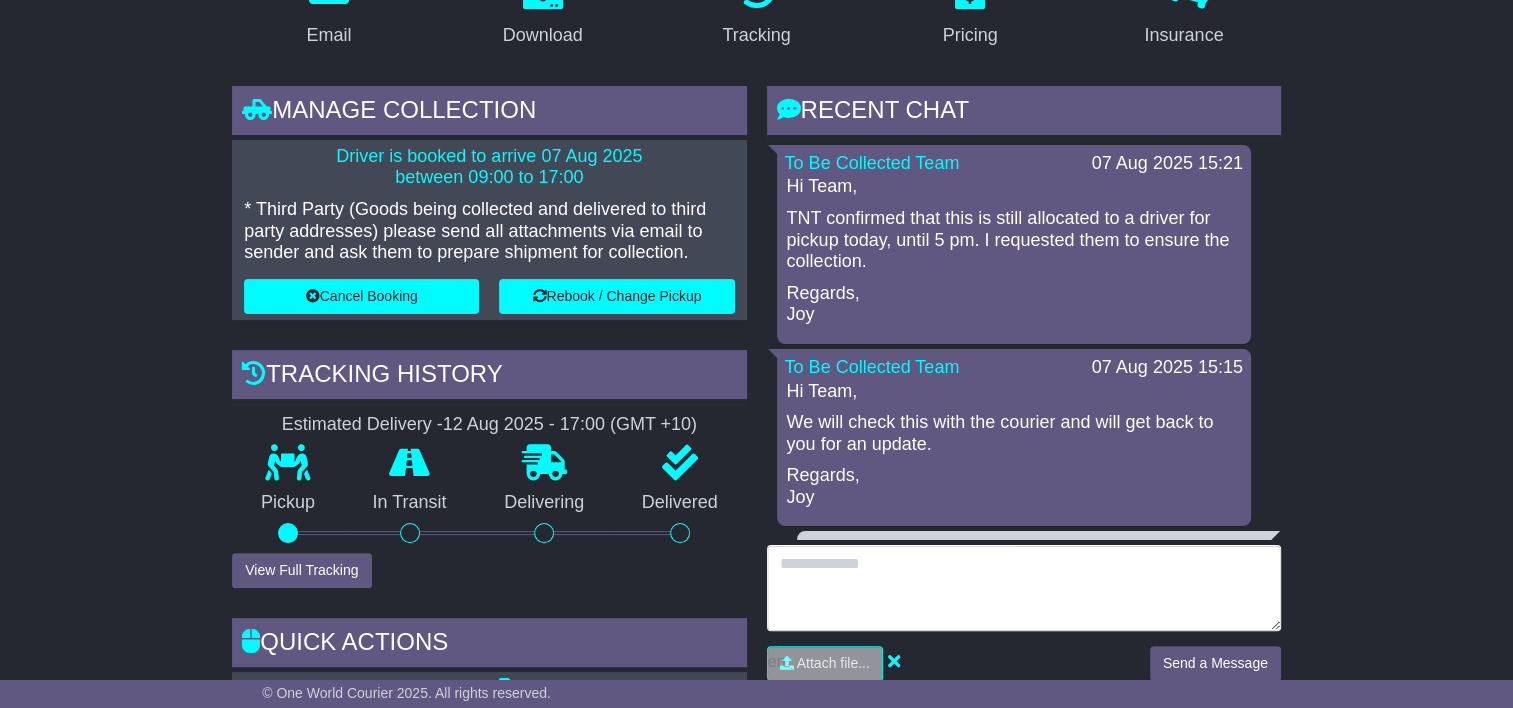 click at bounding box center (1024, 588) 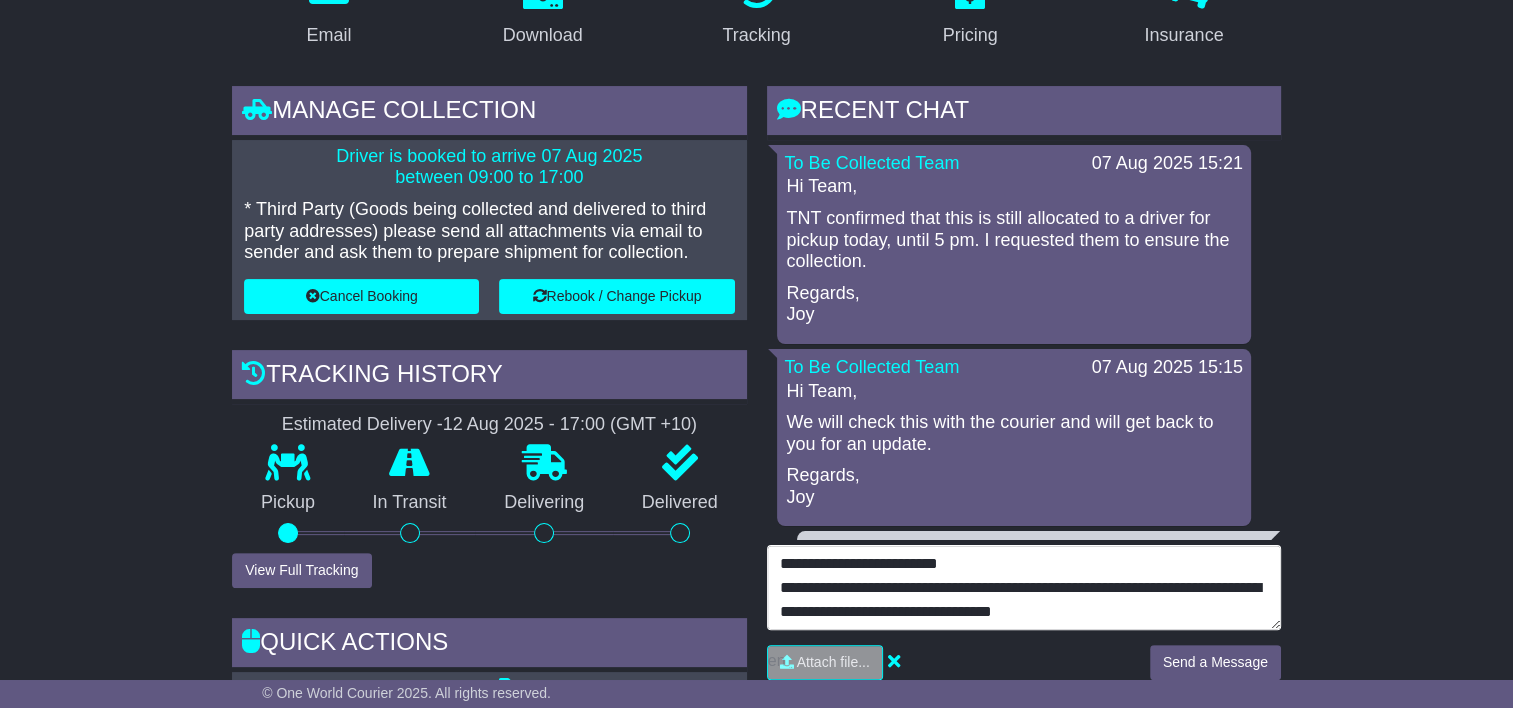 scroll, scrollTop: 0, scrollLeft: 0, axis: both 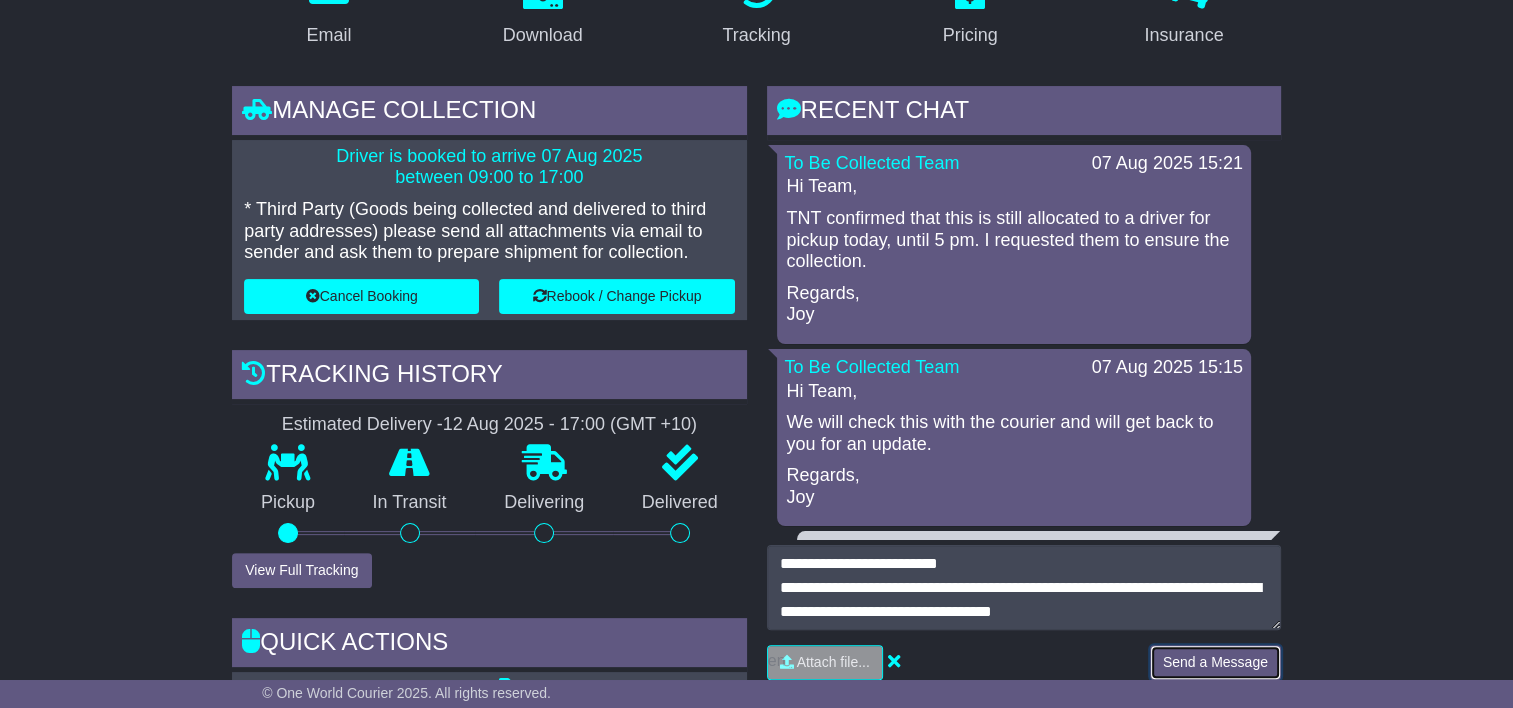 click on "Send a Message" at bounding box center (1215, 662) 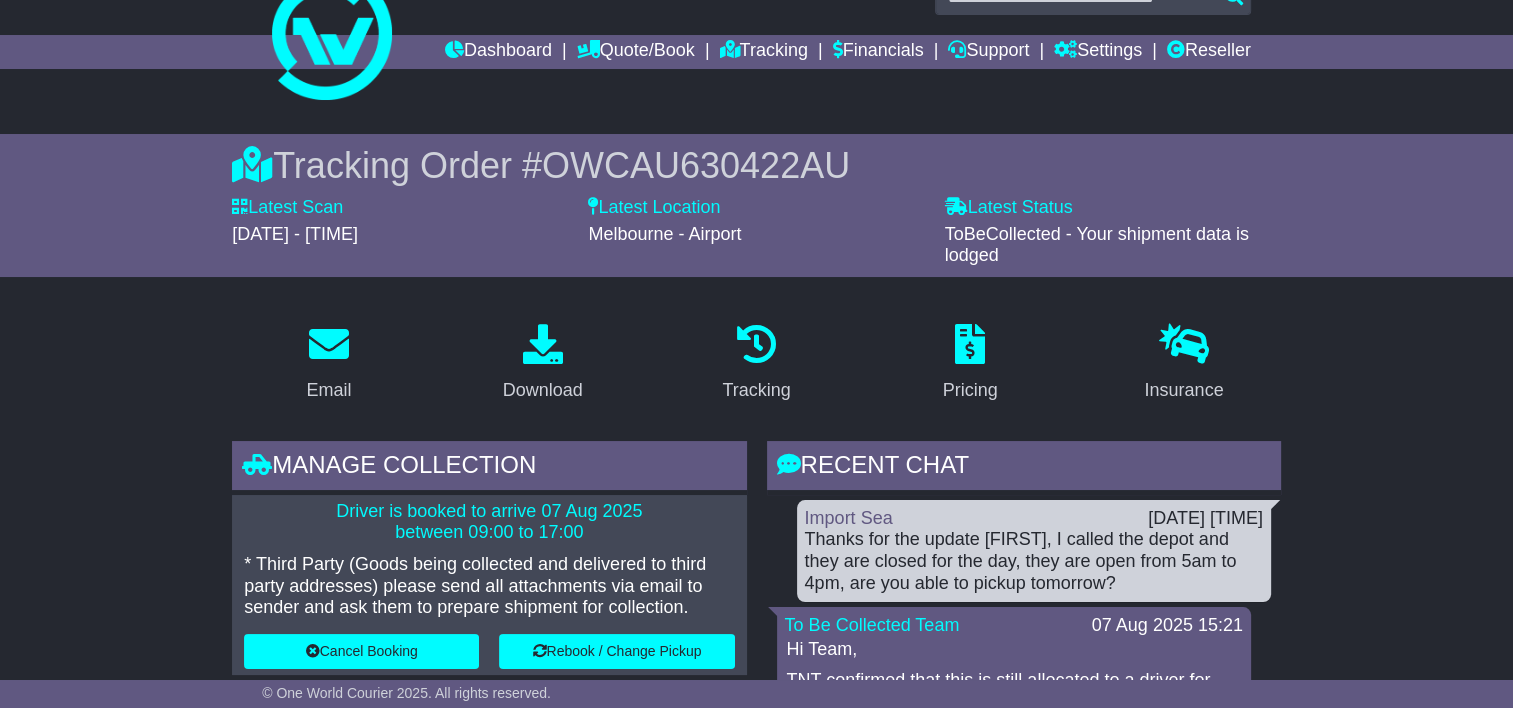 scroll, scrollTop: 0, scrollLeft: 0, axis: both 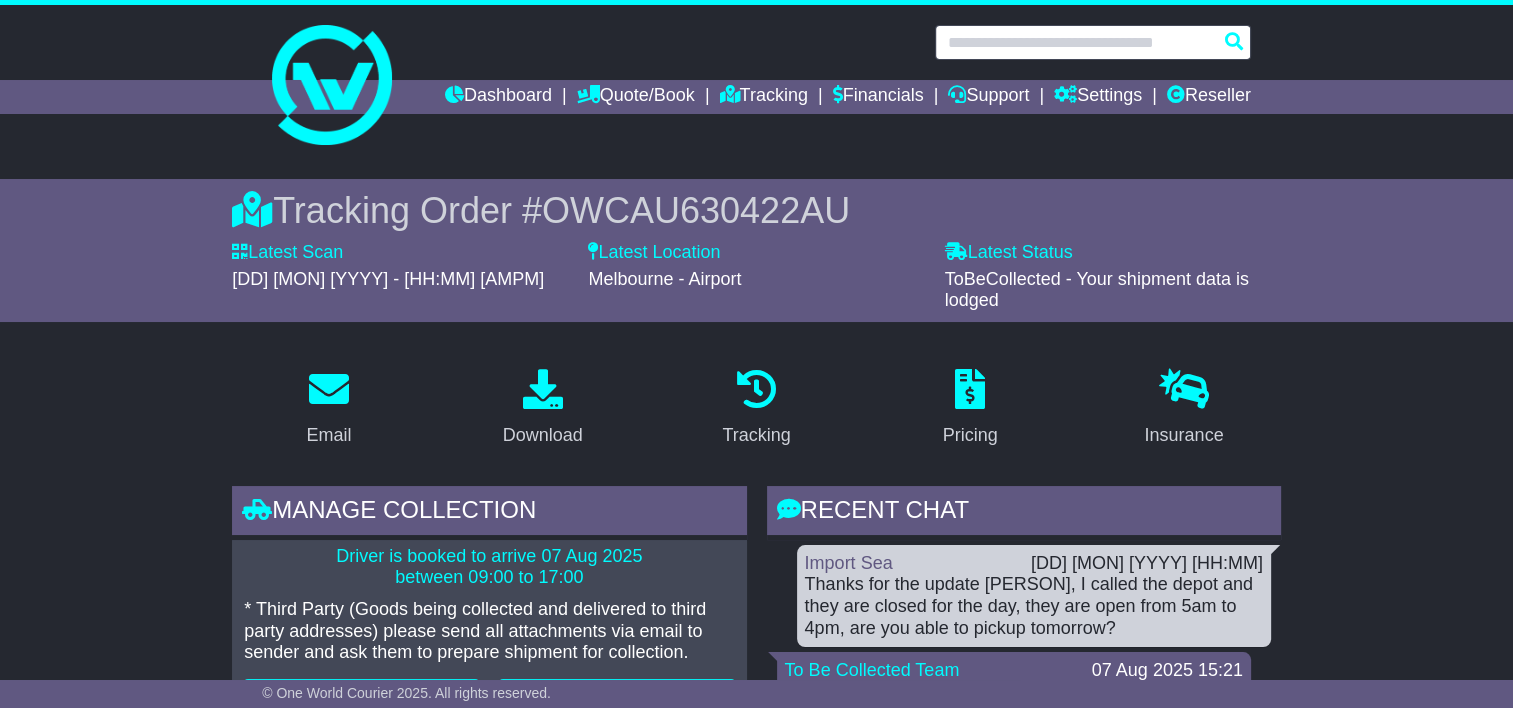click at bounding box center [1093, 42] 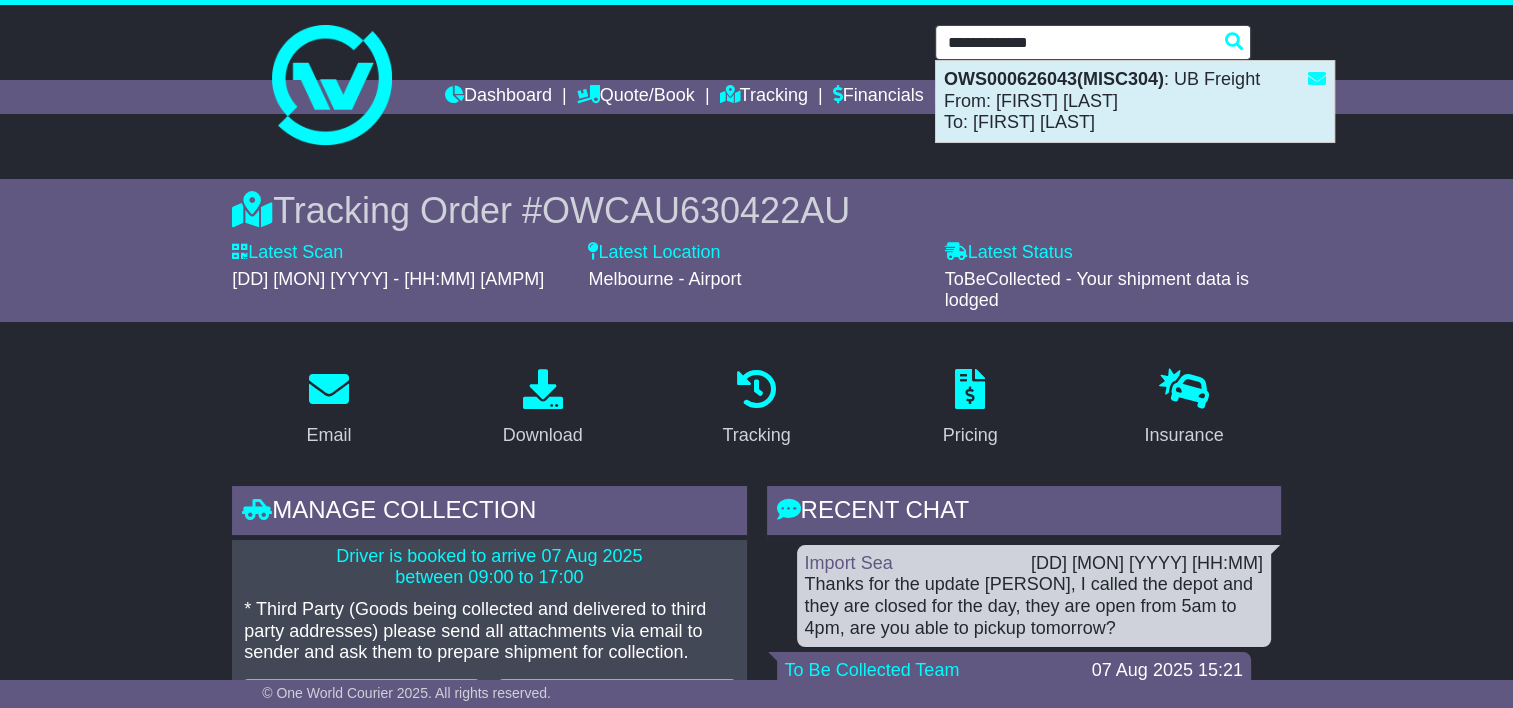 click on "OWS000626043(MISC304)" at bounding box center (1054, 79) 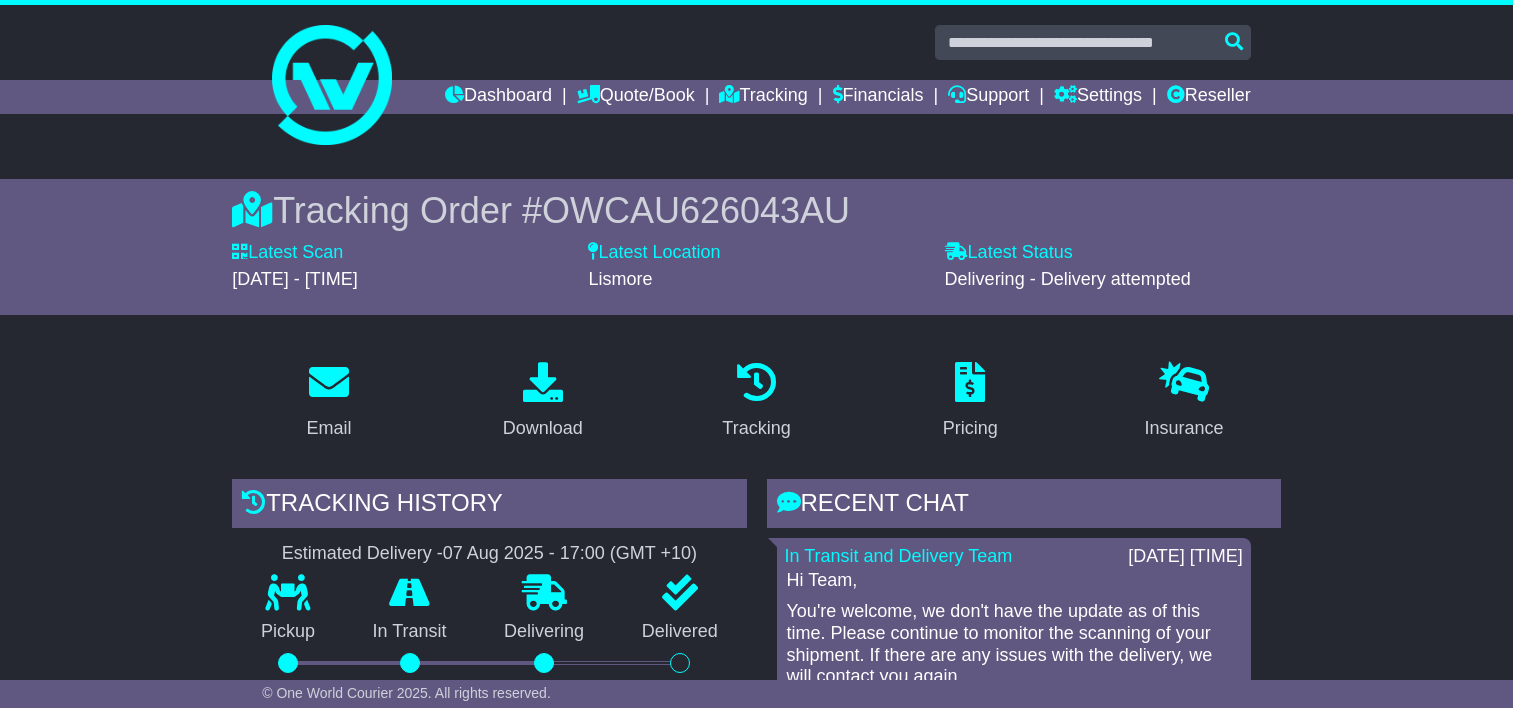 scroll, scrollTop: 0, scrollLeft: 0, axis: both 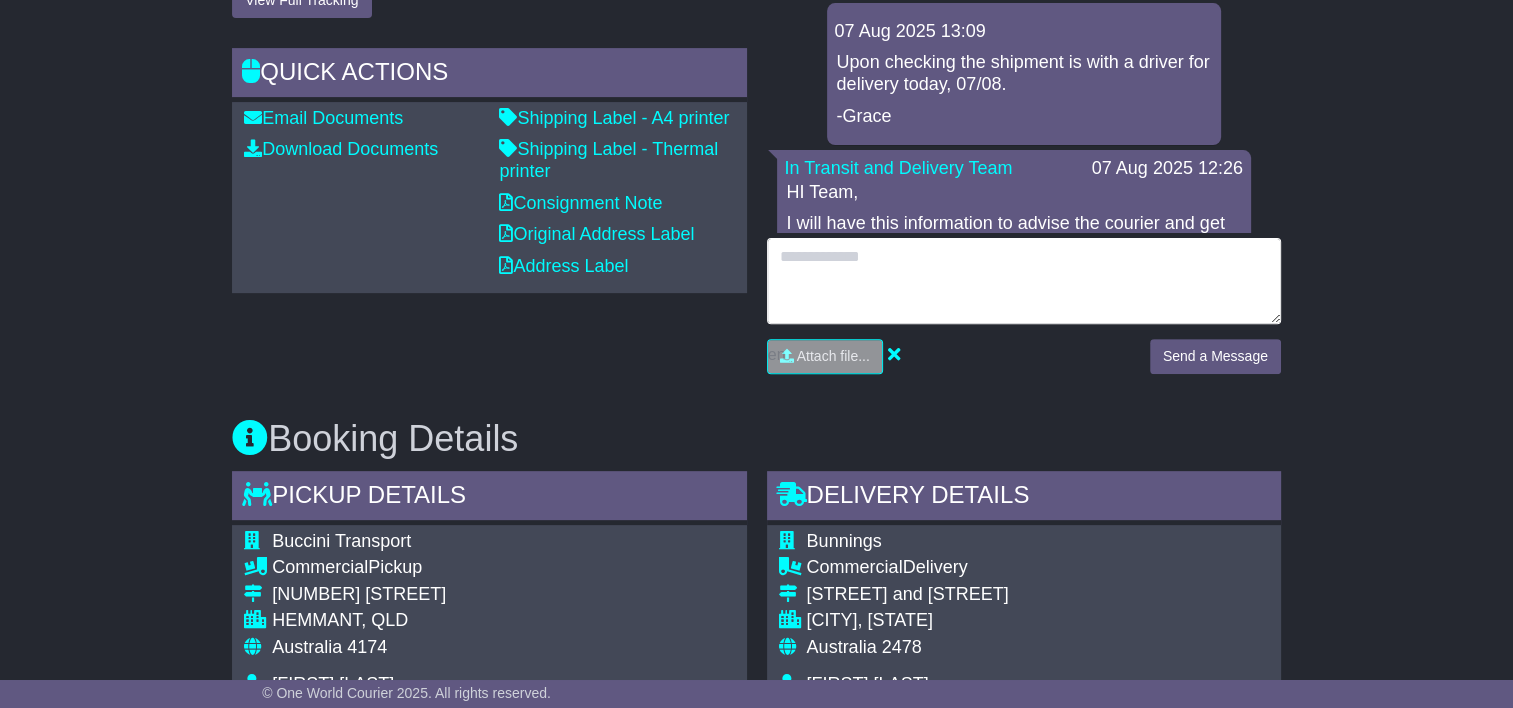 click at bounding box center (1024, 281) 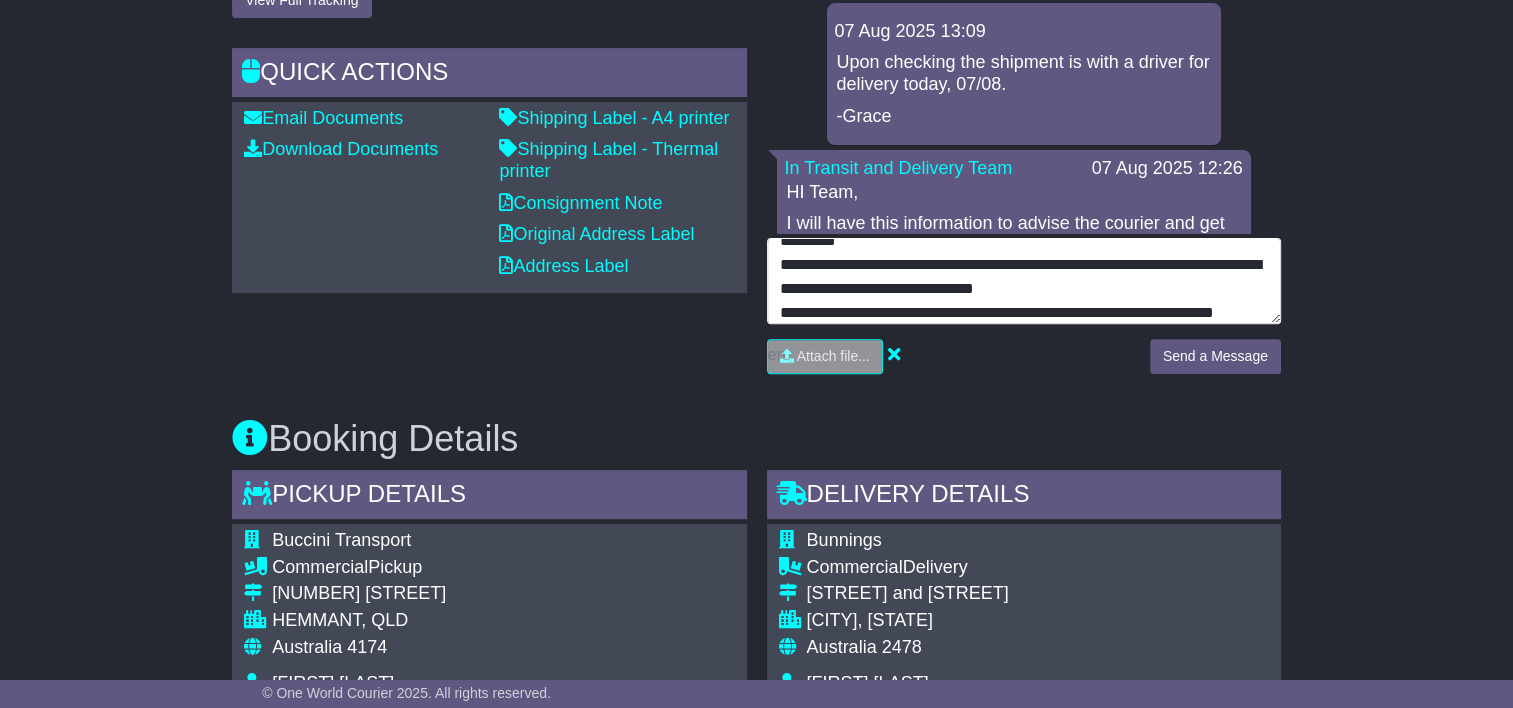 scroll, scrollTop: 40, scrollLeft: 0, axis: vertical 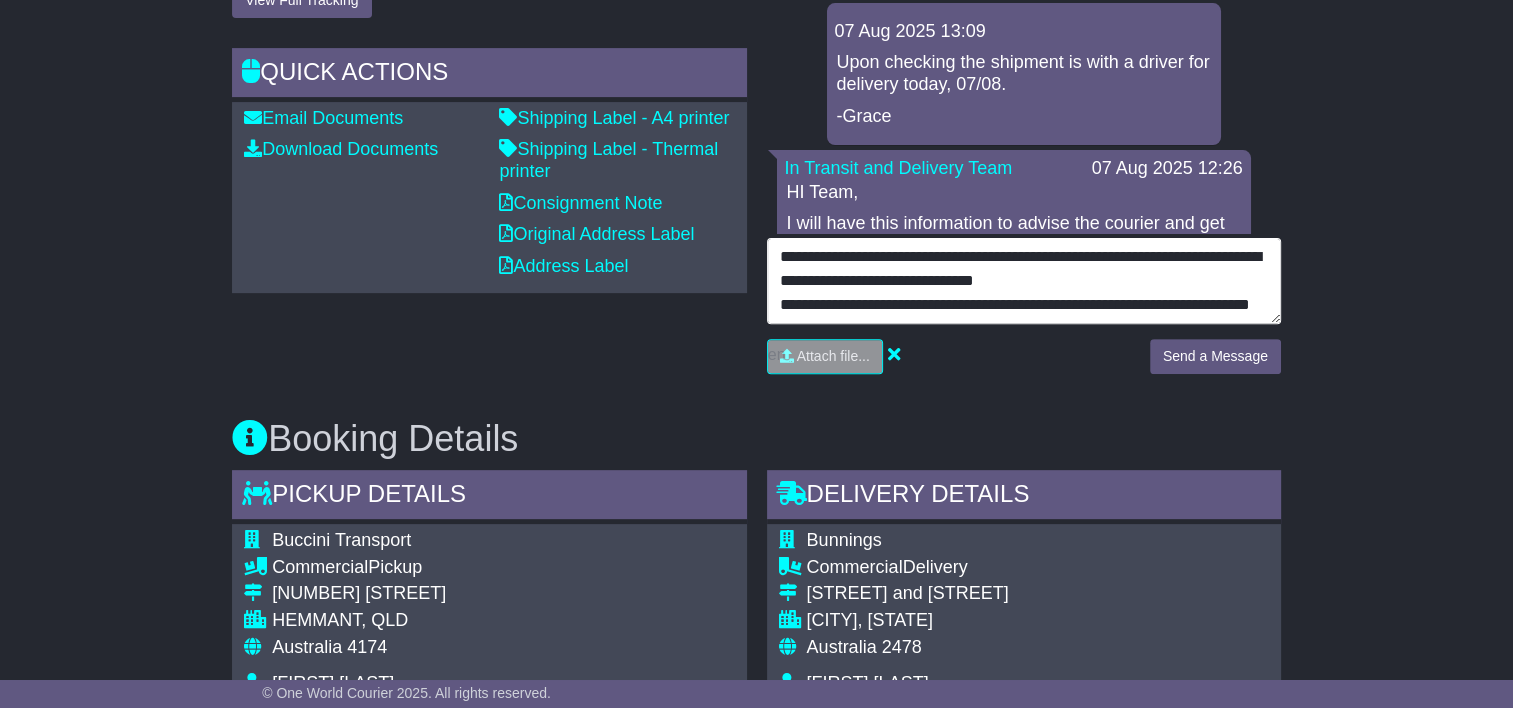 type on "**********" 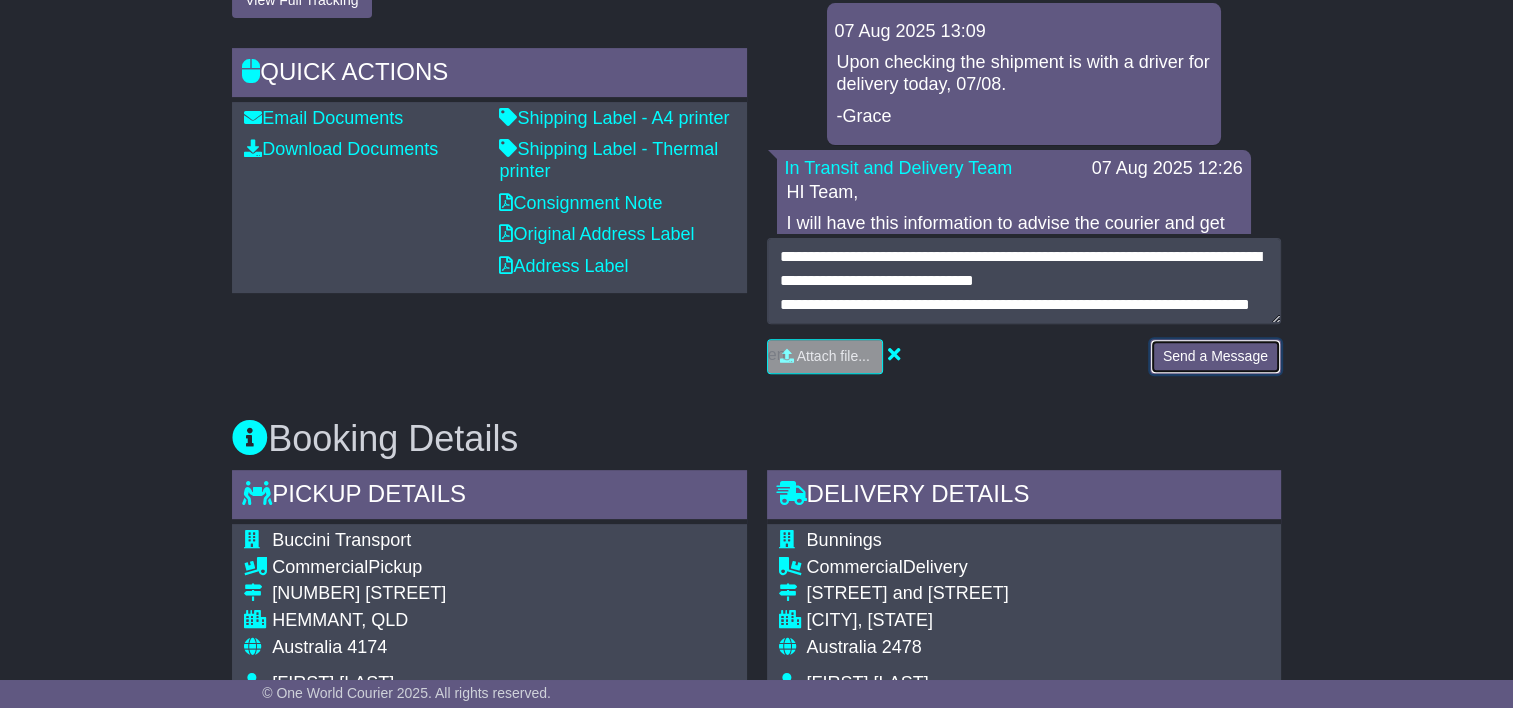 click on "Send a Message" at bounding box center [1215, 356] 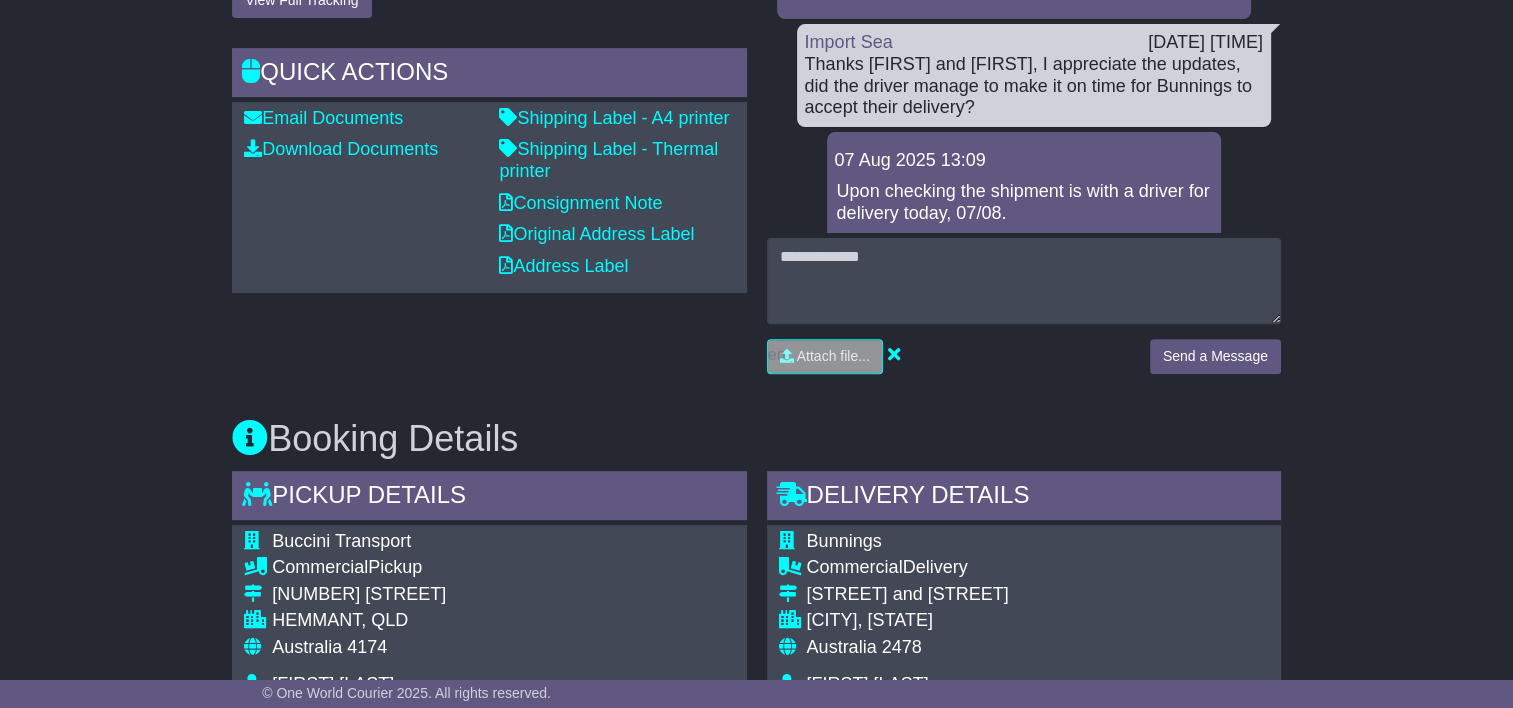 scroll, scrollTop: 200, scrollLeft: 0, axis: vertical 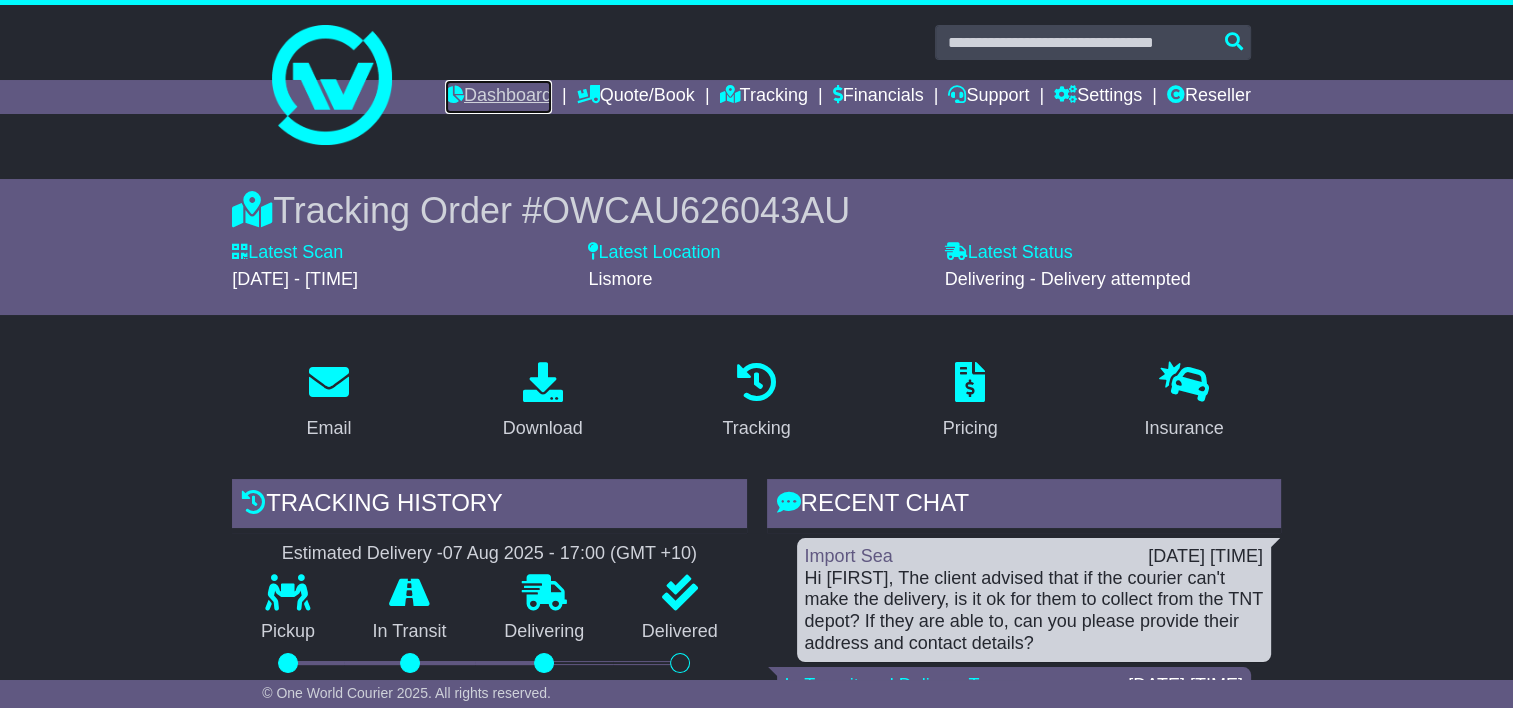 click on "Dashboard" at bounding box center [498, 97] 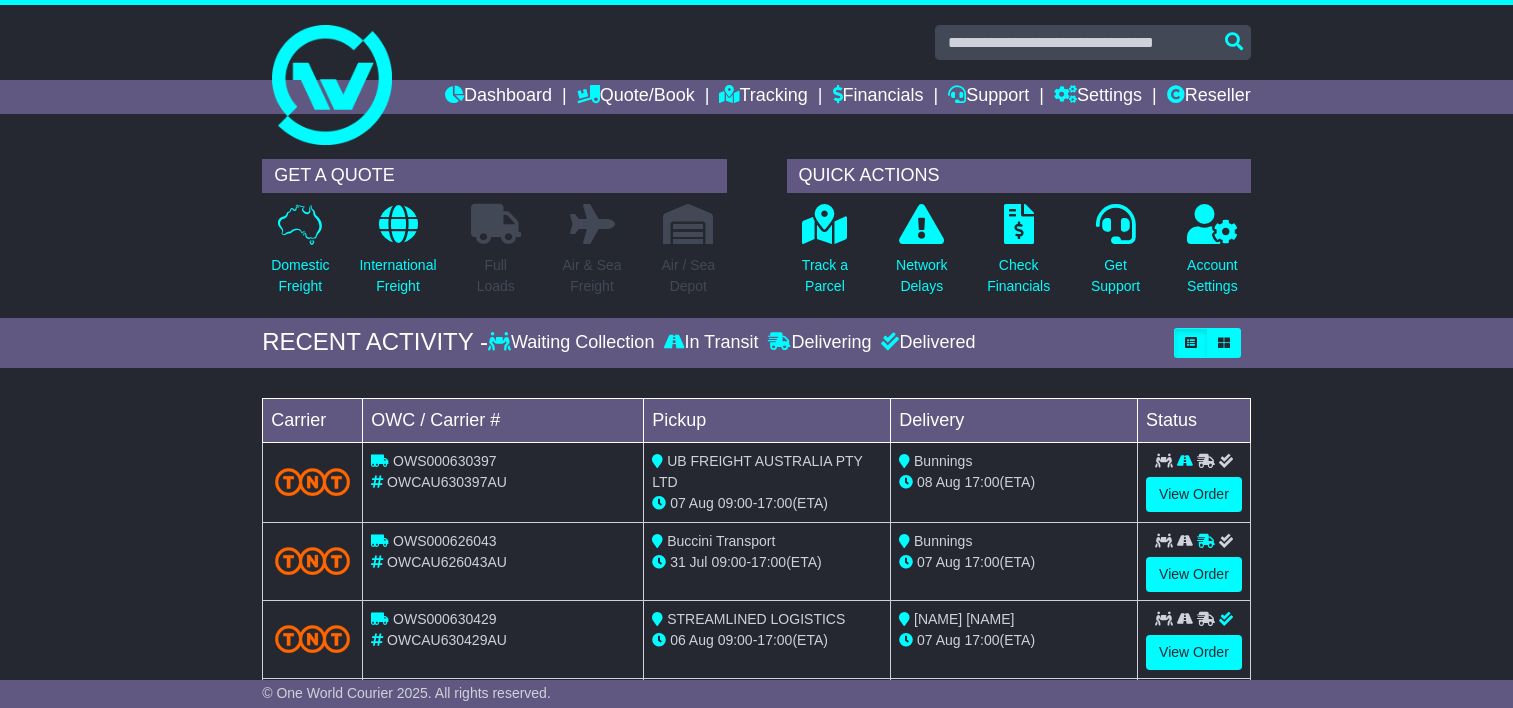 scroll, scrollTop: 0, scrollLeft: 0, axis: both 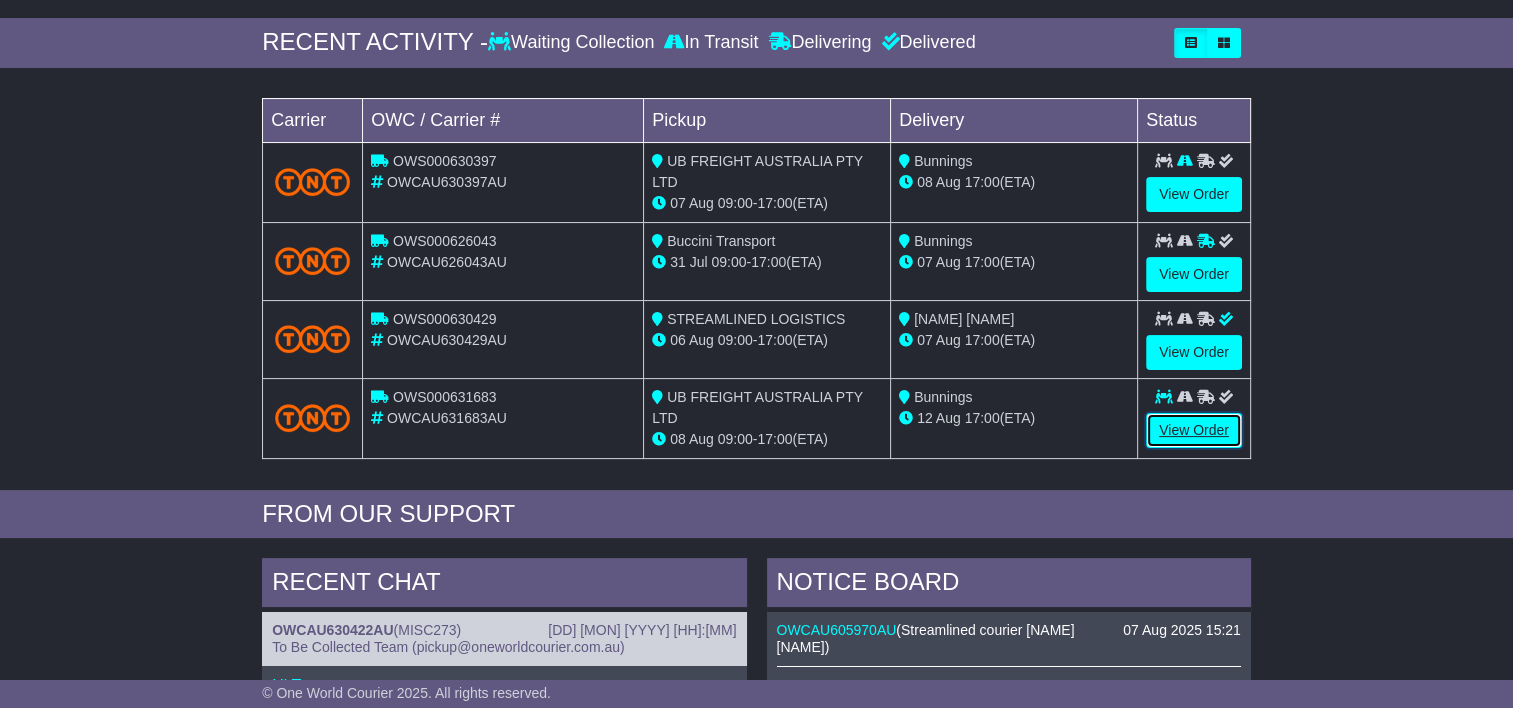 click on "View Order" at bounding box center (1194, 430) 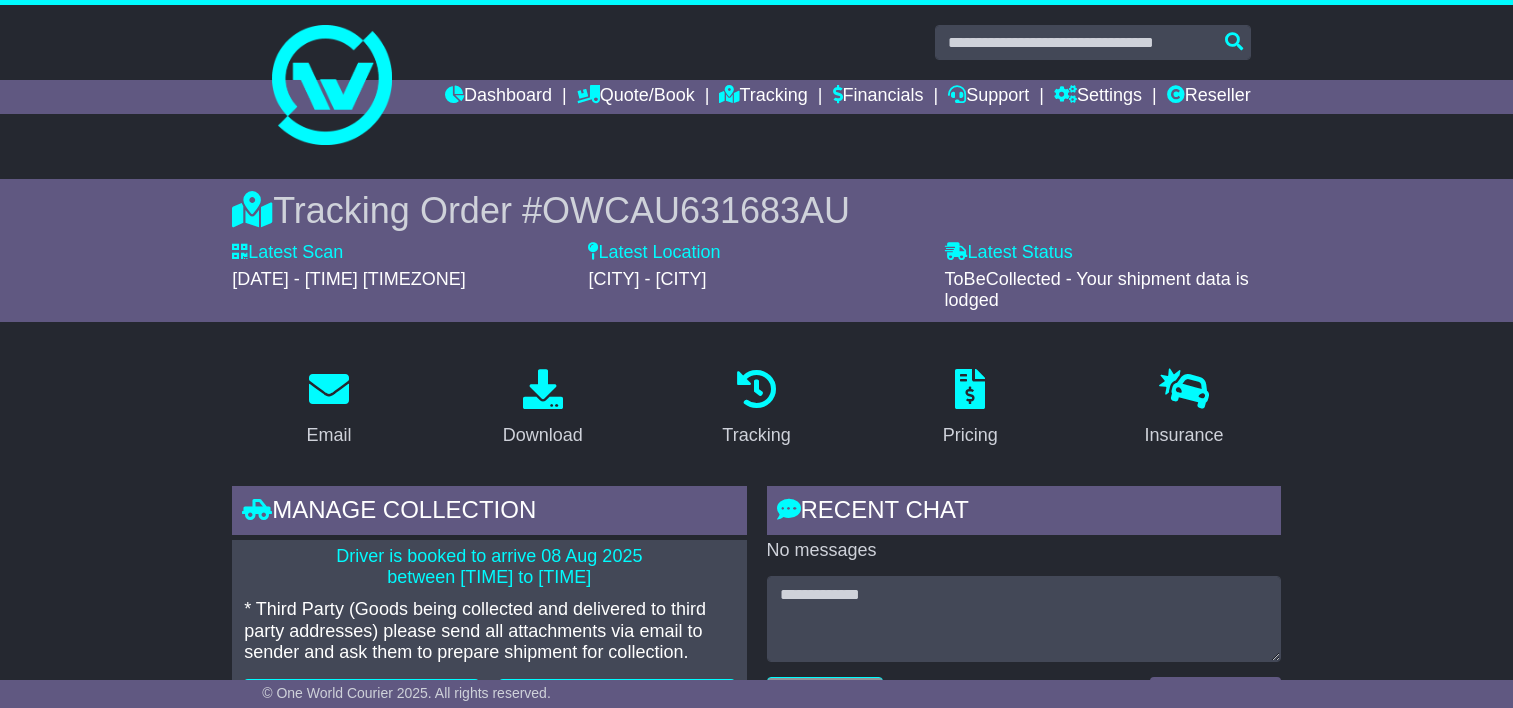 scroll, scrollTop: 0, scrollLeft: 0, axis: both 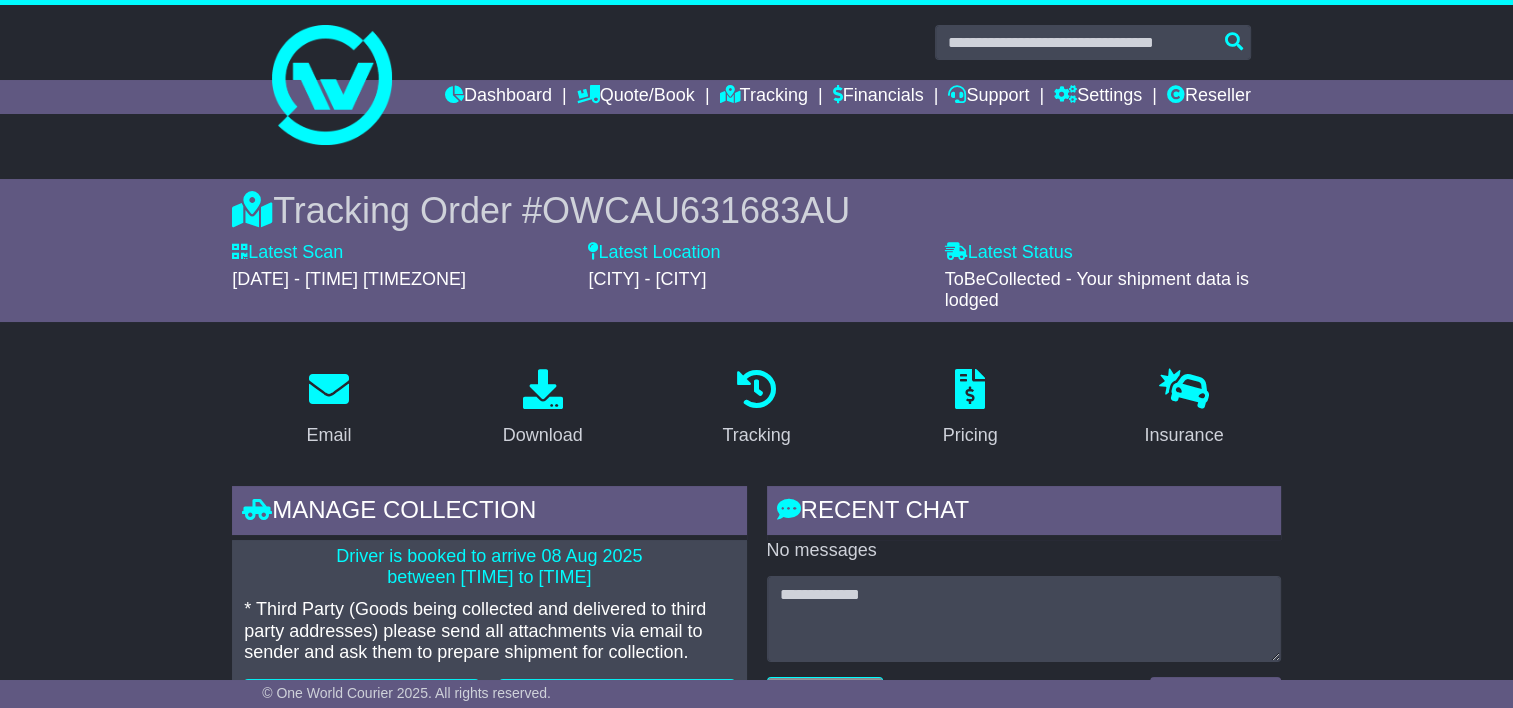 click on "OWCAU631683AU" at bounding box center (696, 210) 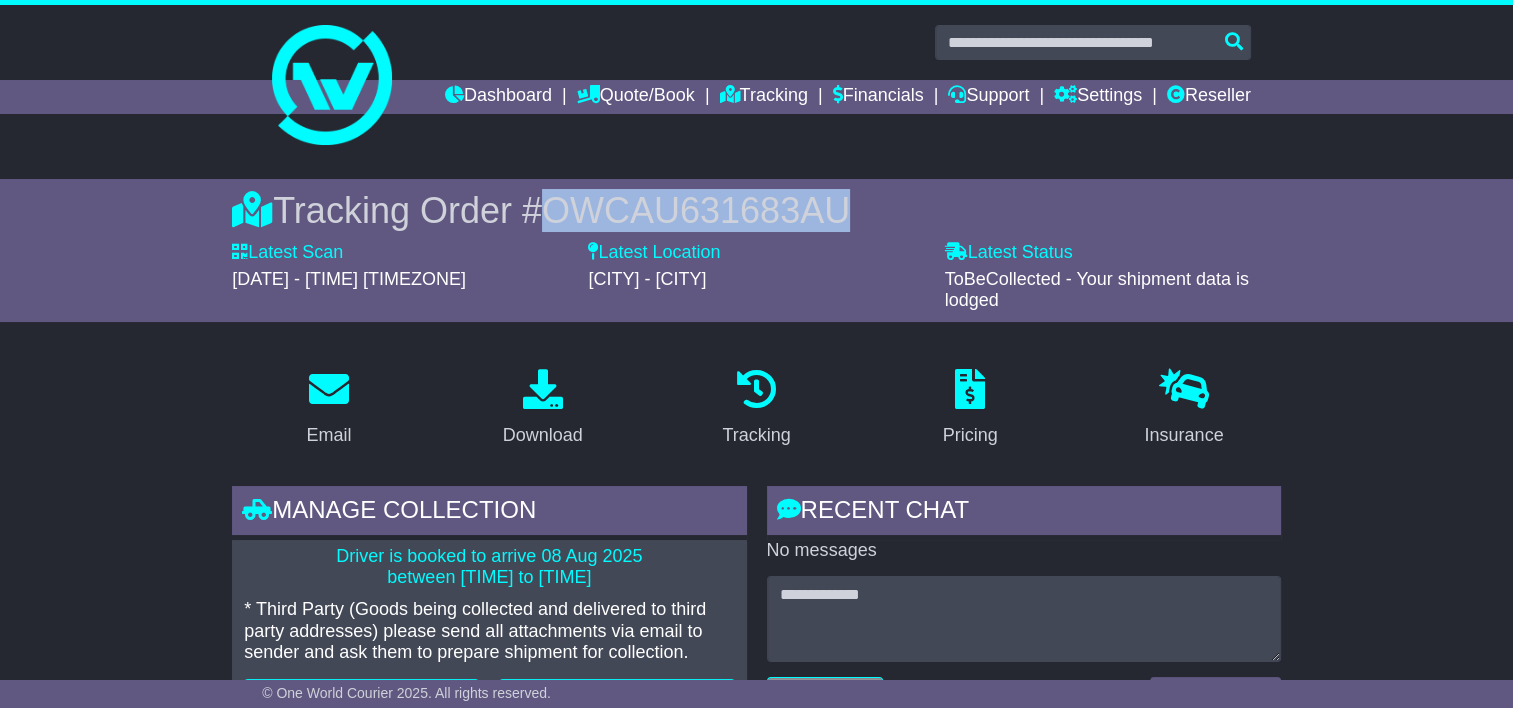click on "OWCAU631683AU" at bounding box center [696, 210] 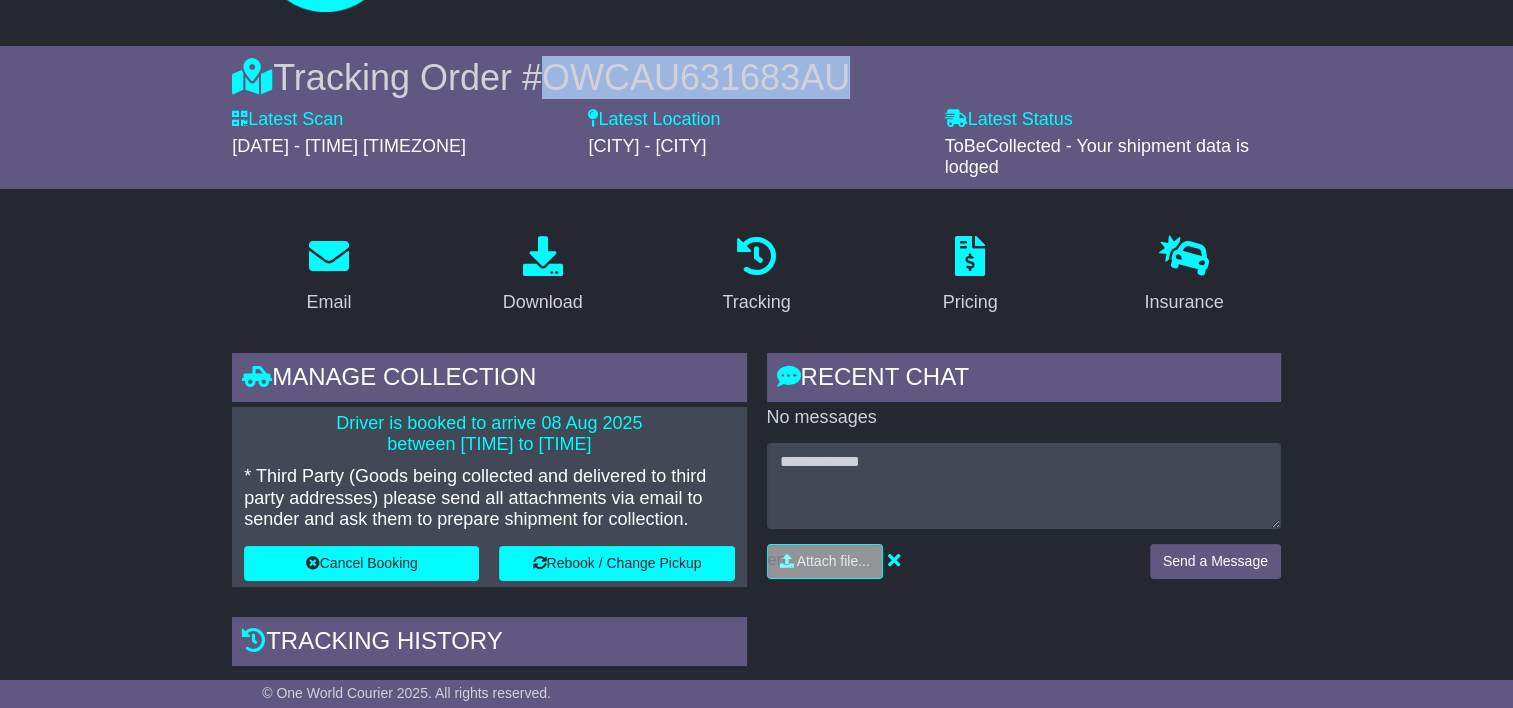 scroll, scrollTop: 0, scrollLeft: 0, axis: both 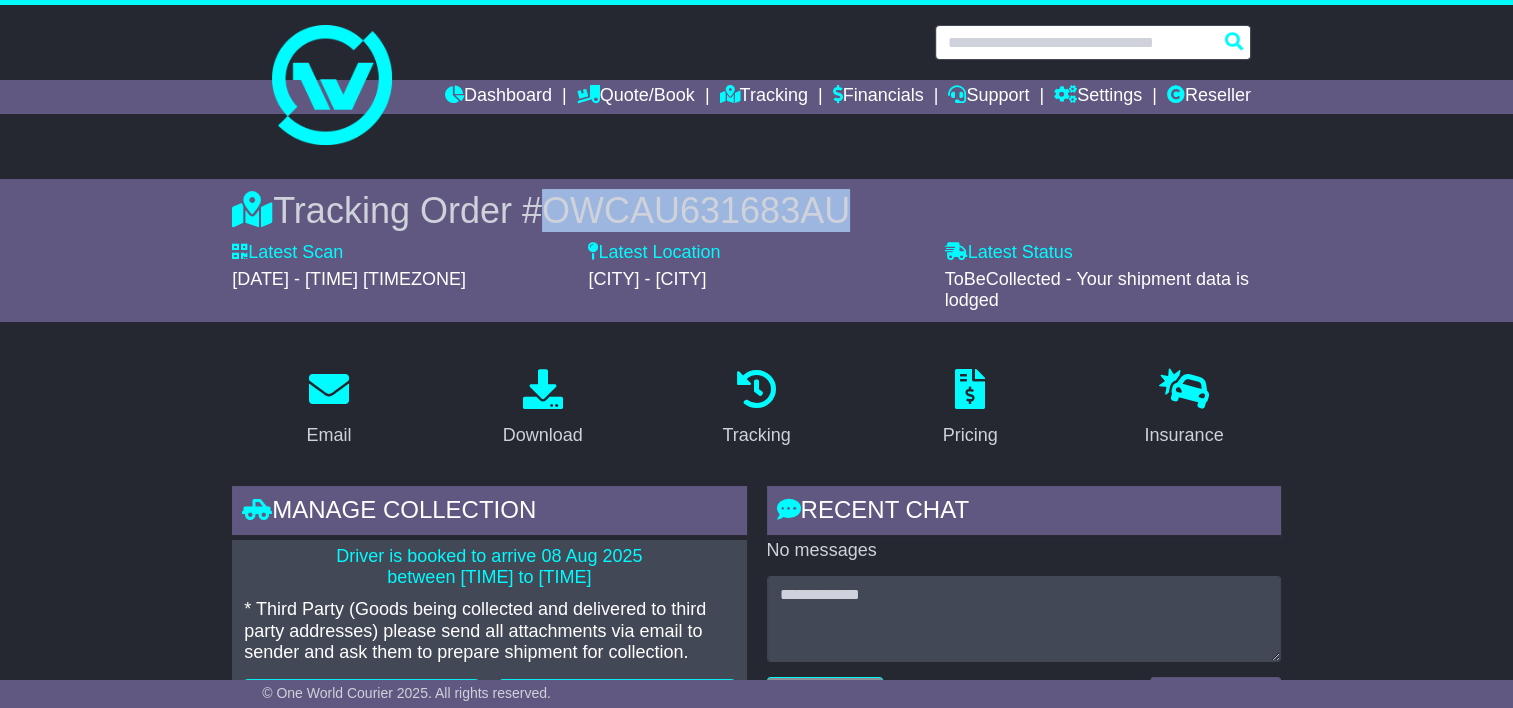 click at bounding box center (1093, 42) 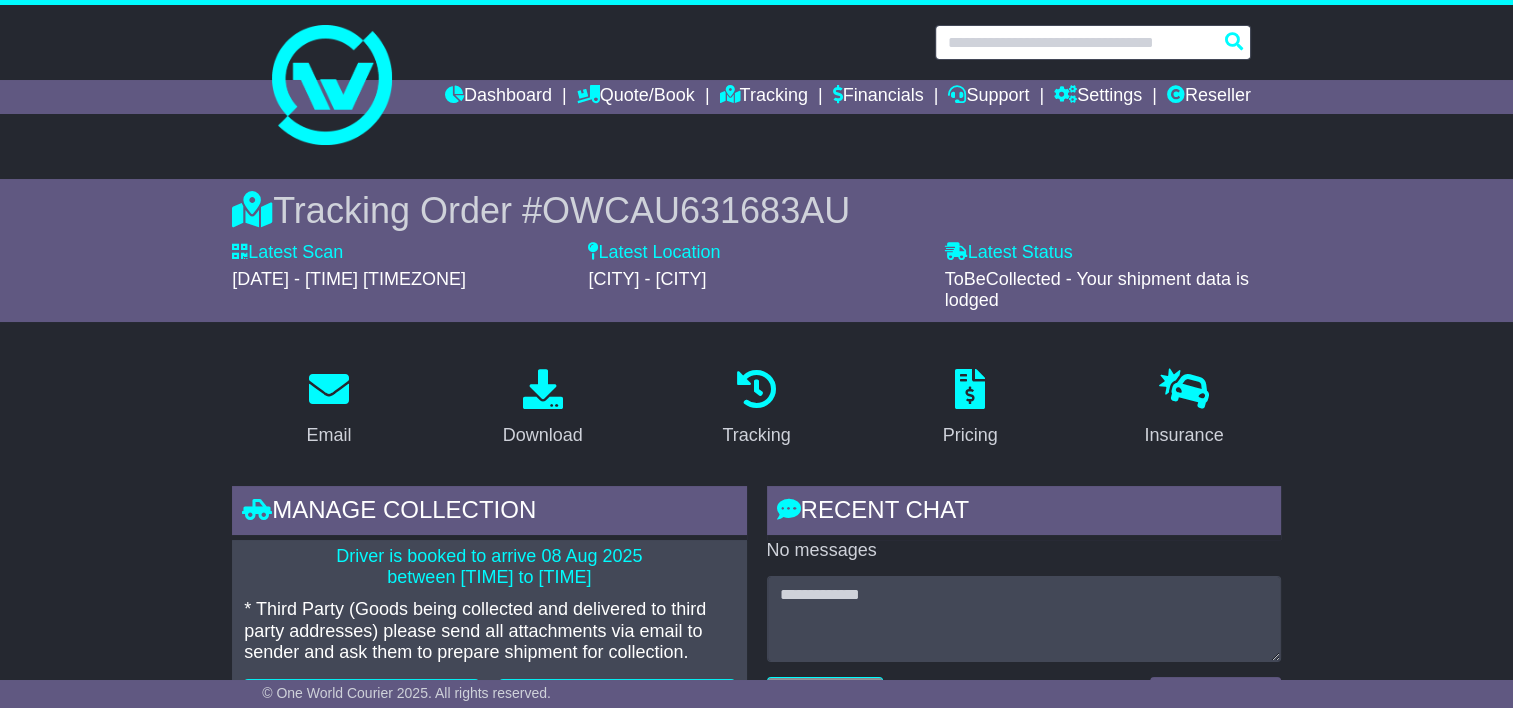 paste on "**********" 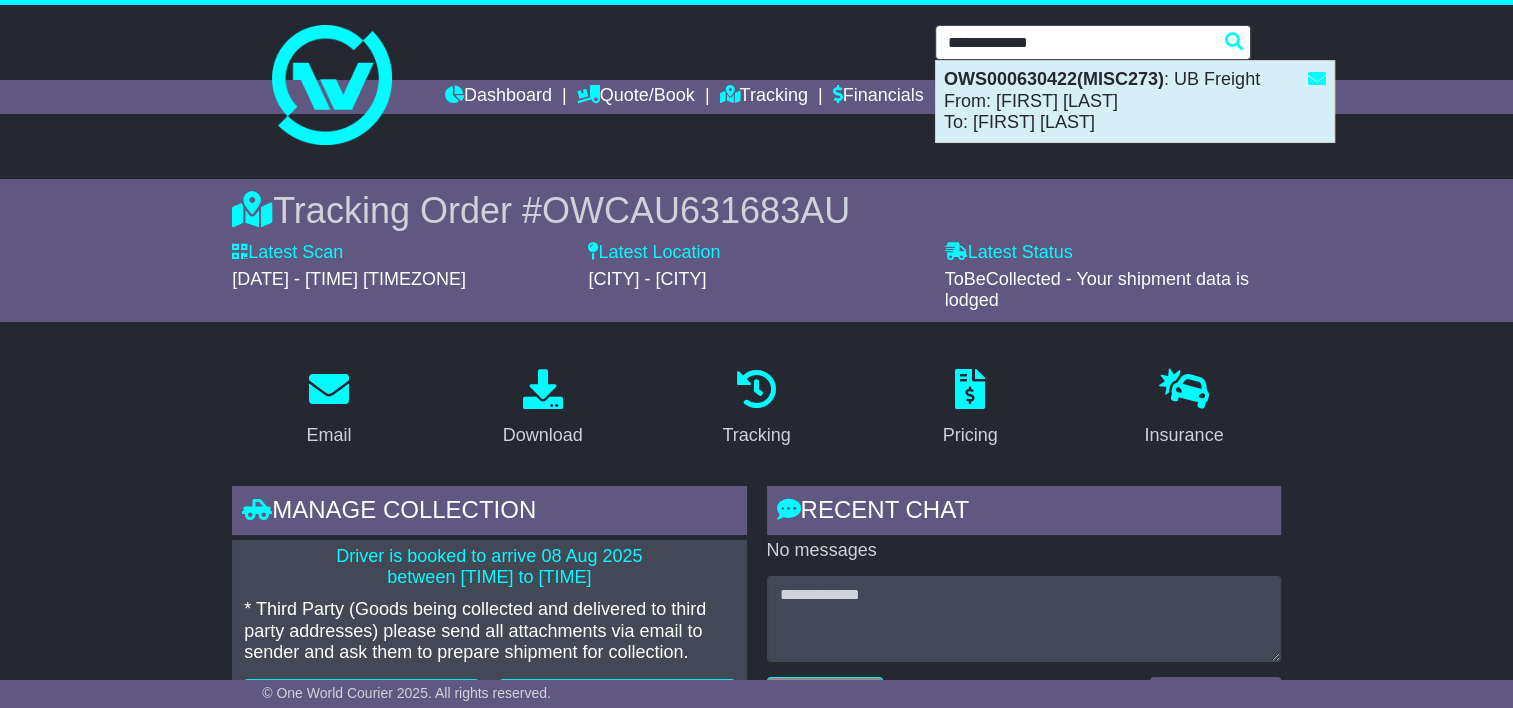 click on "OWS000630422(MISC273) : UB Freight From: [FIRST] [LAST] To: [FIRST] [LAST]" at bounding box center [1135, 101] 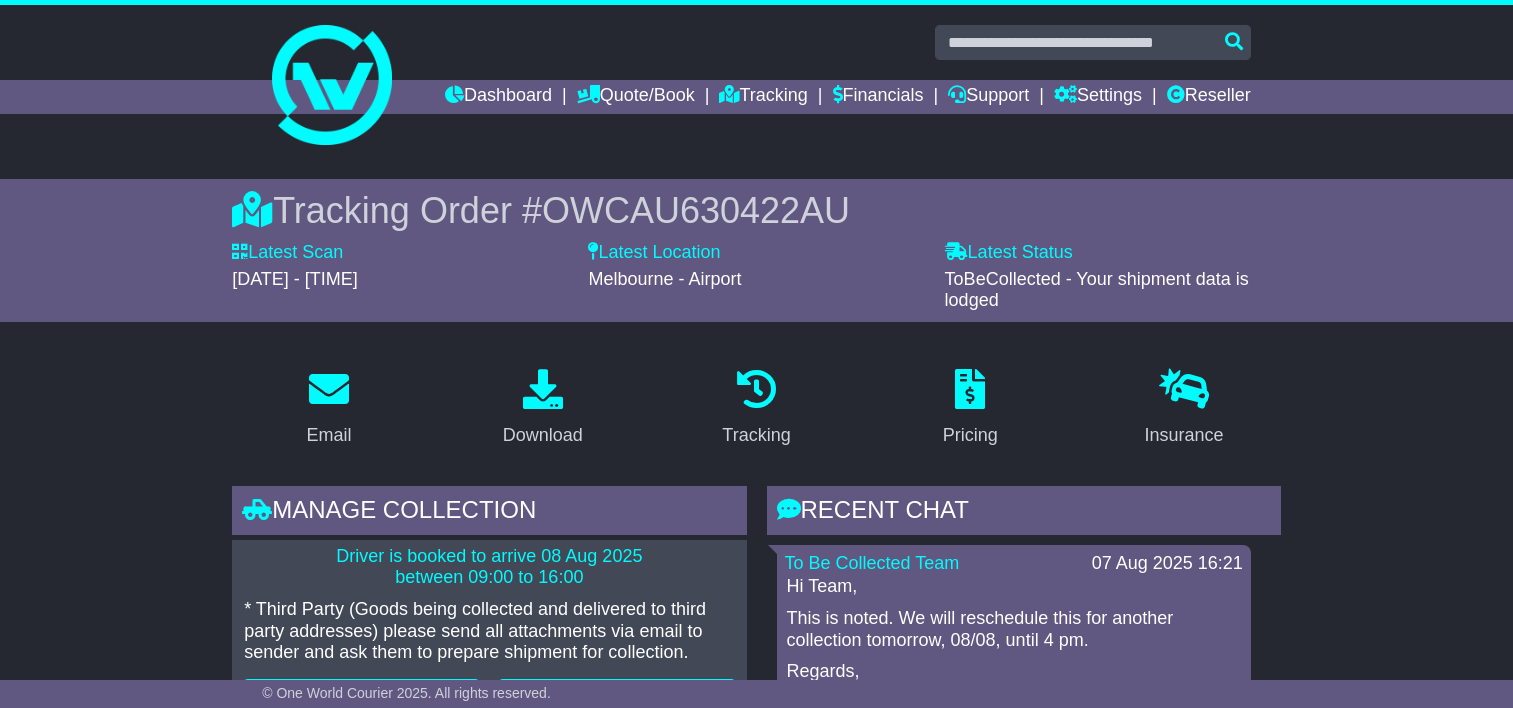 scroll, scrollTop: 77, scrollLeft: 0, axis: vertical 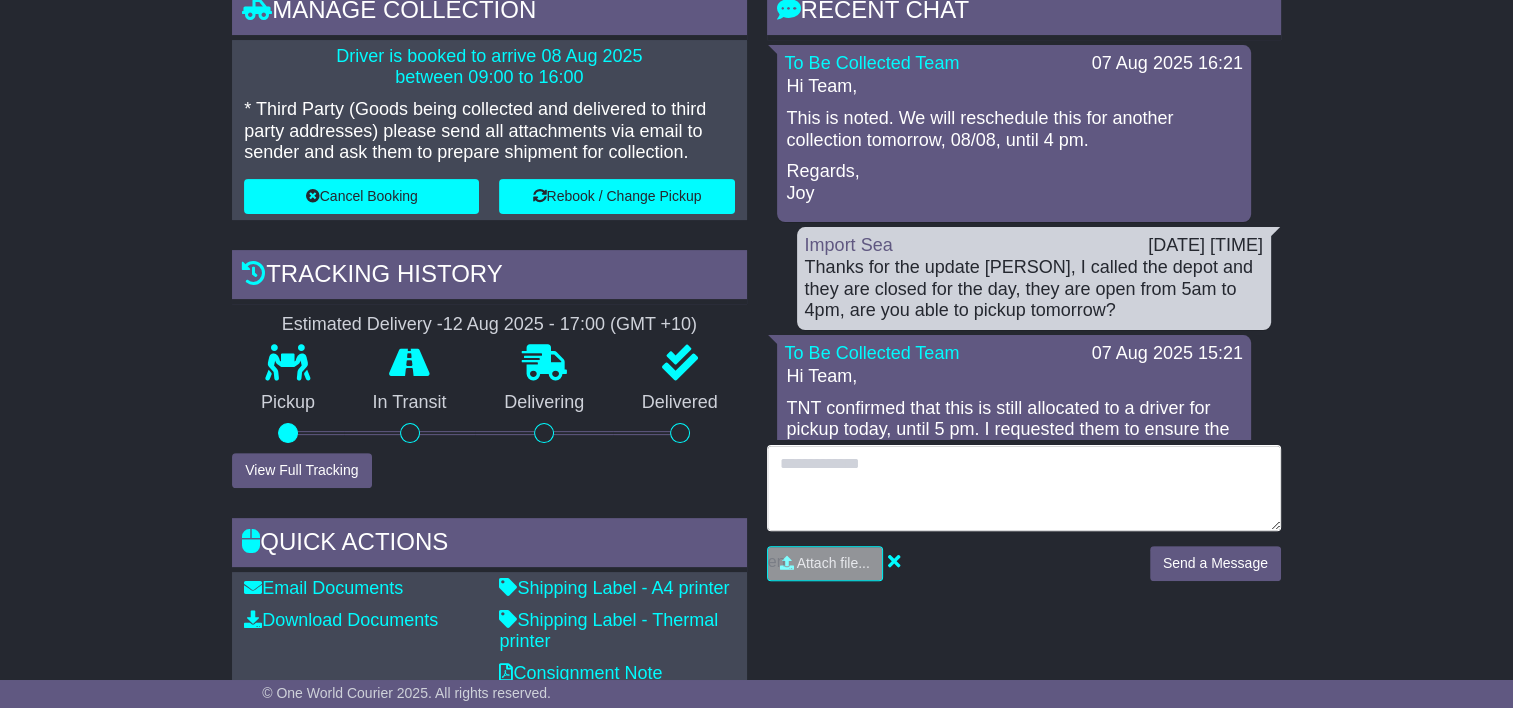 click at bounding box center (1024, 488) 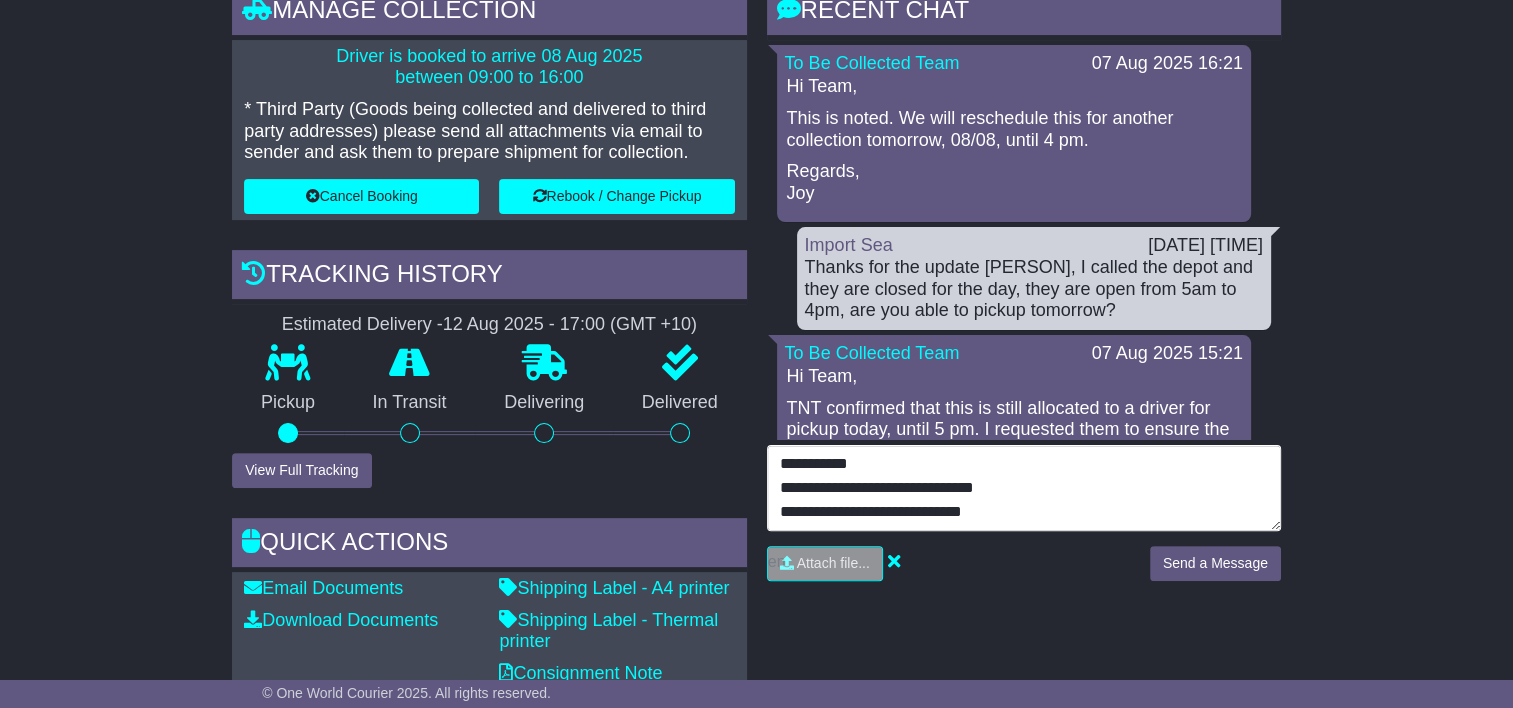 type on "**********" 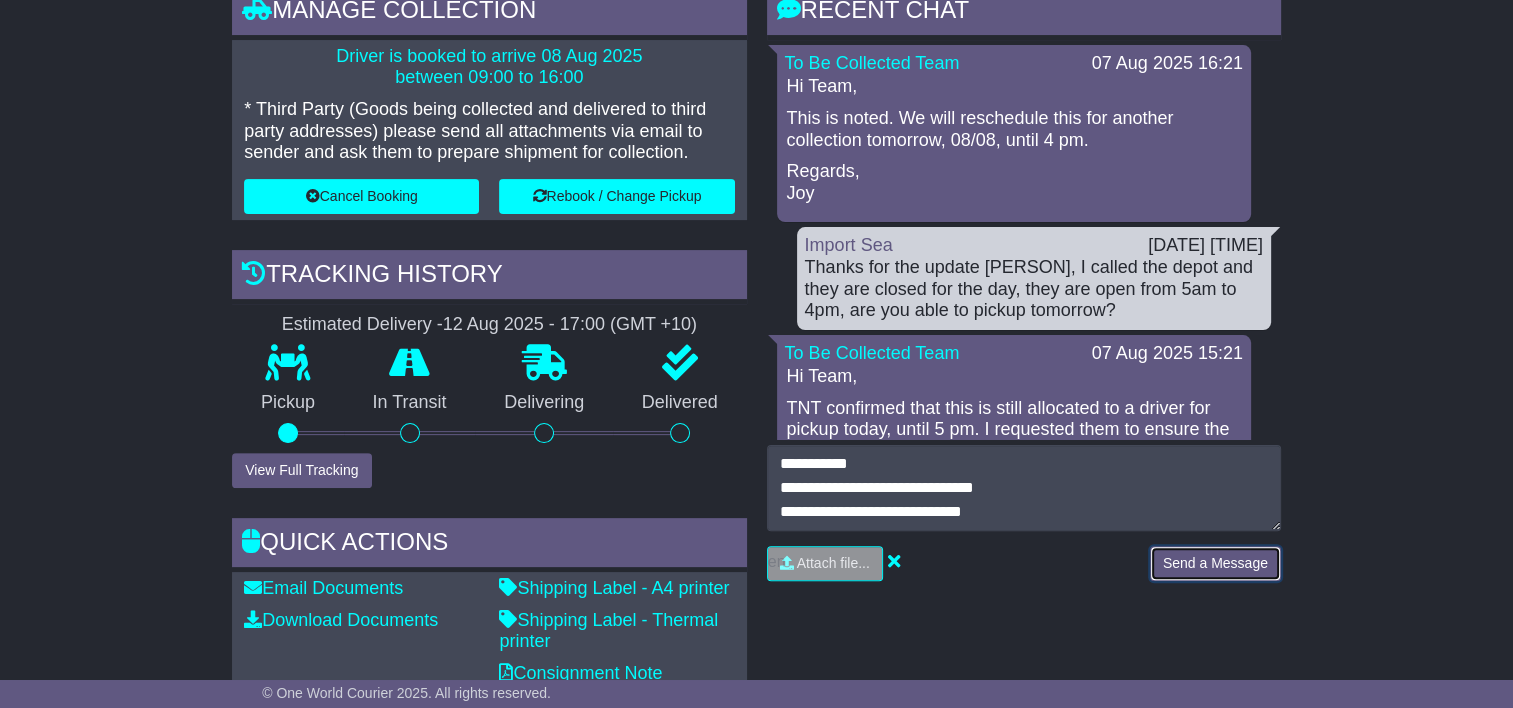 click on "Send a Message" at bounding box center [1215, 563] 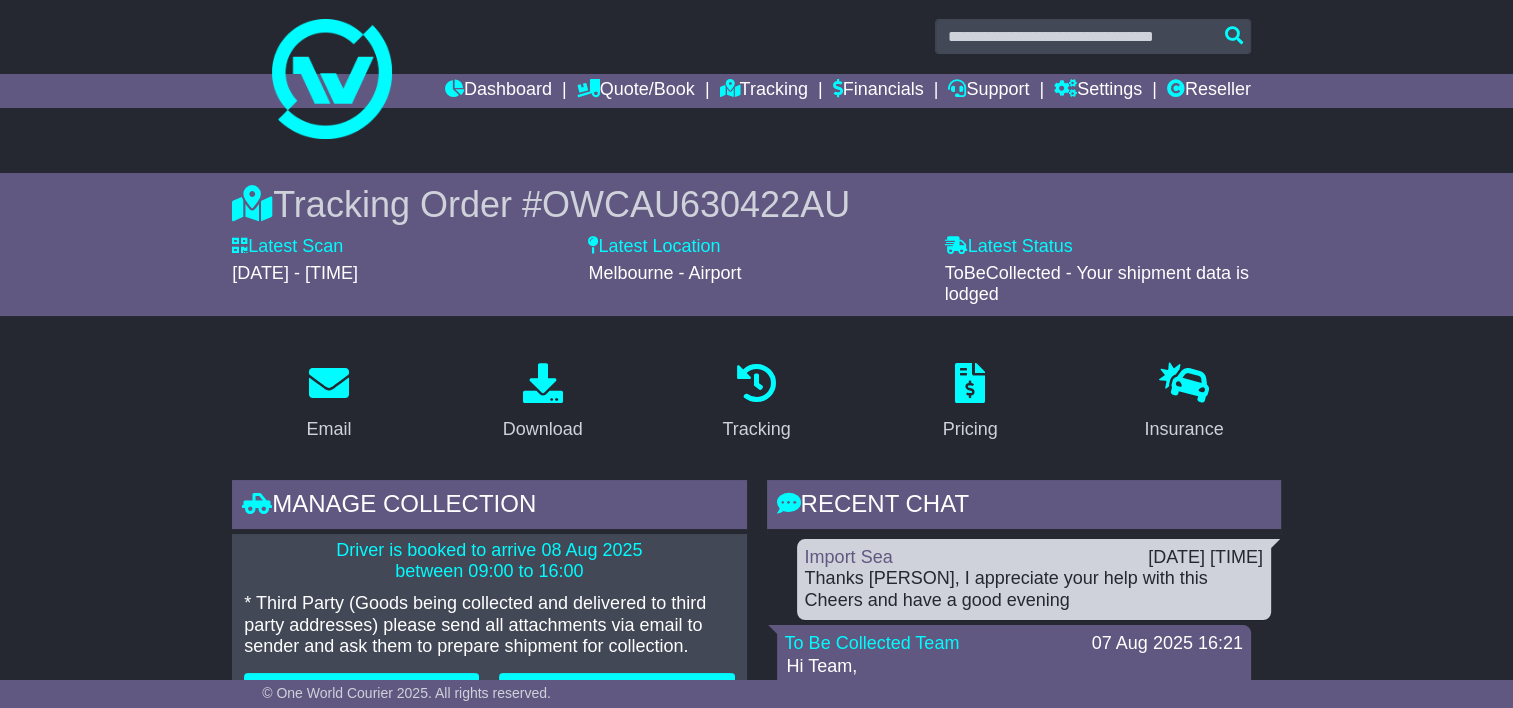 scroll, scrollTop: 100, scrollLeft: 0, axis: vertical 